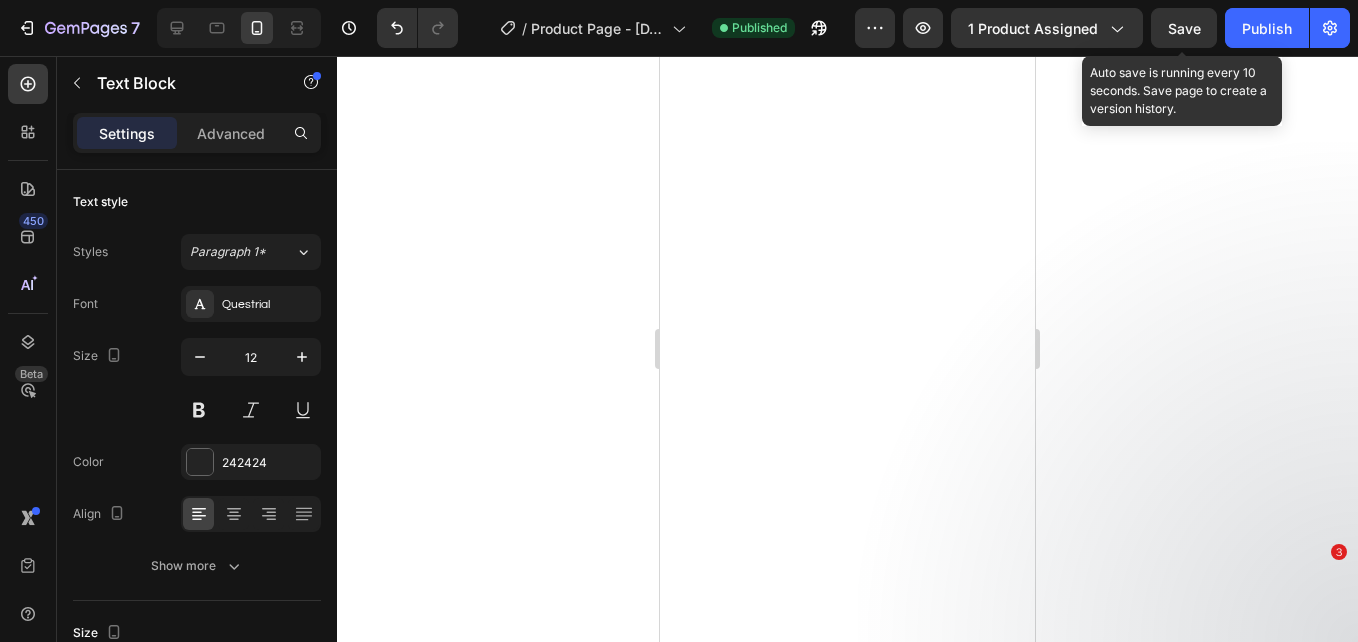 scroll, scrollTop: 0, scrollLeft: 0, axis: both 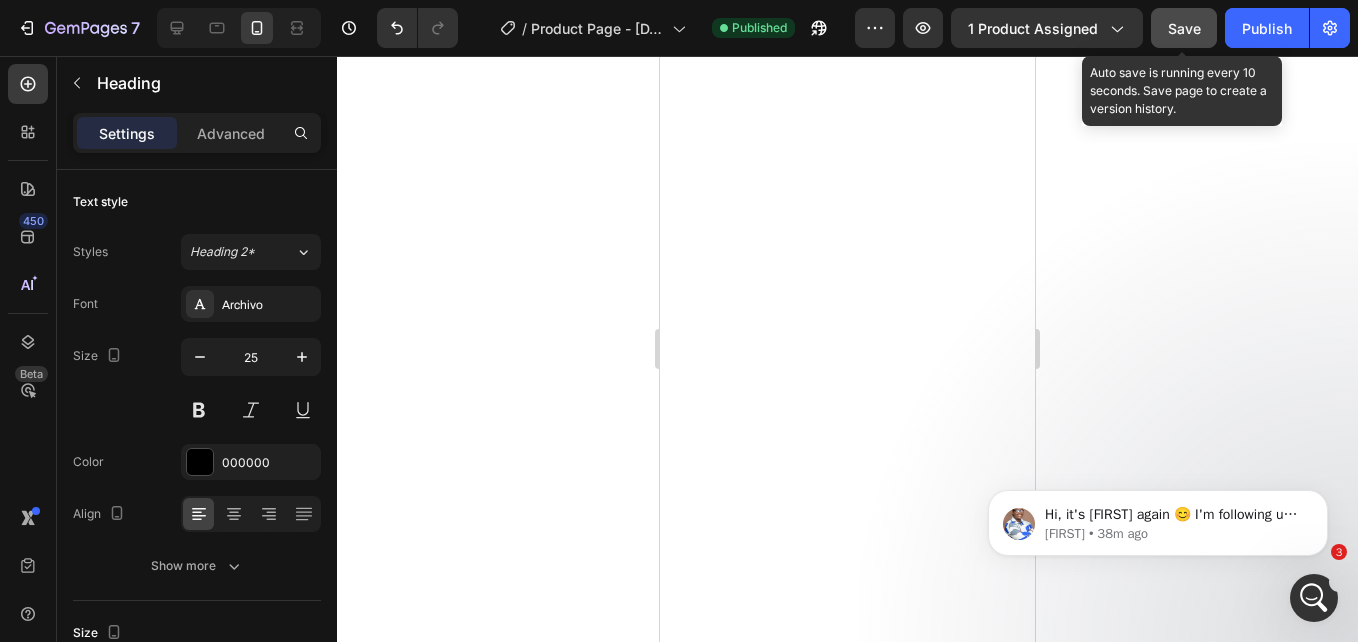 click on "Save" at bounding box center (1184, 28) 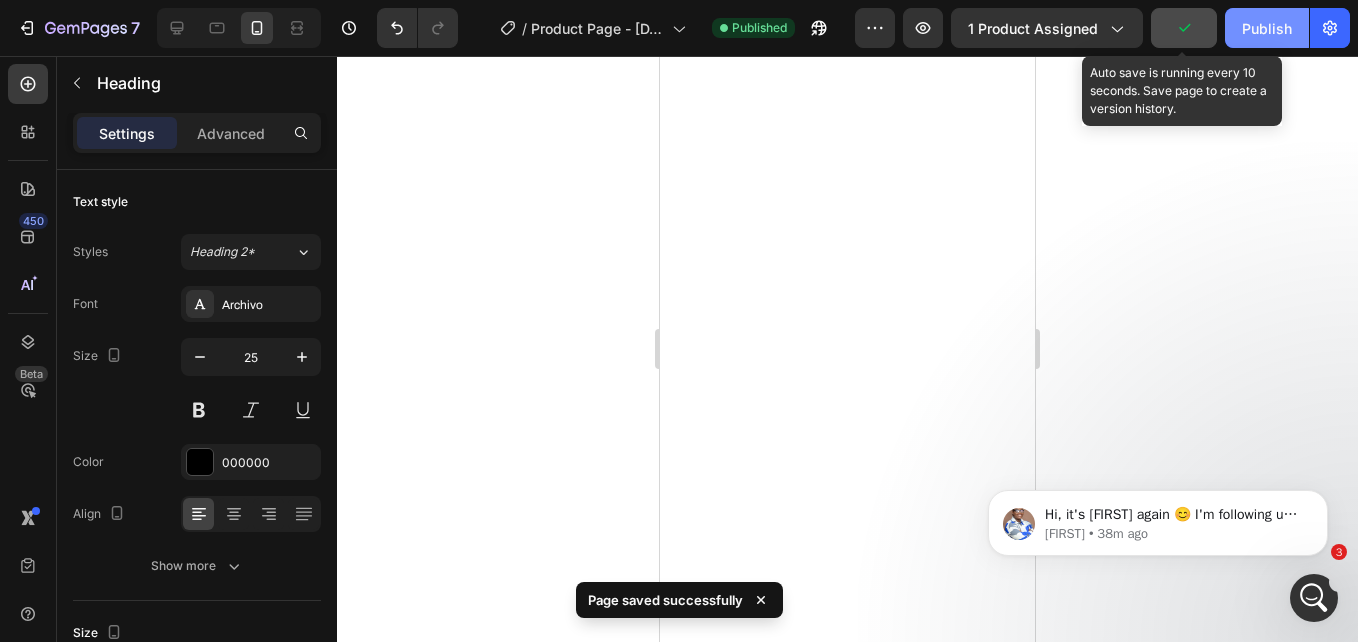 click on "Publish" at bounding box center (1267, 28) 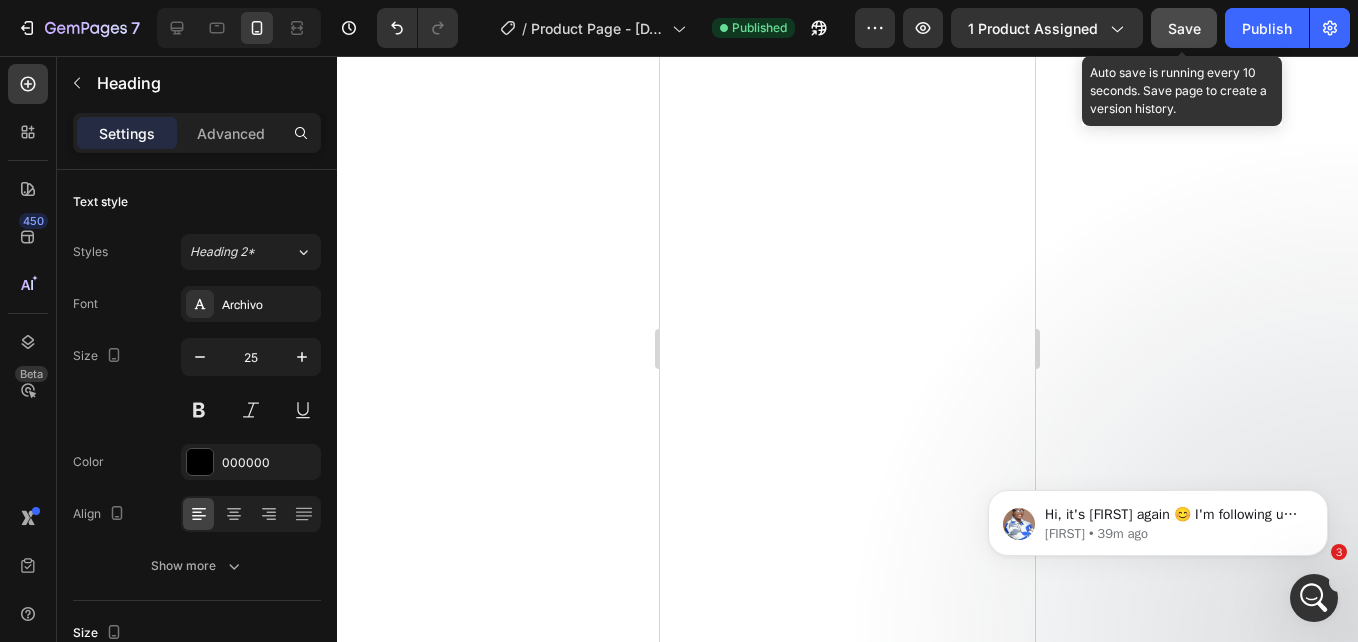 click on "Save" 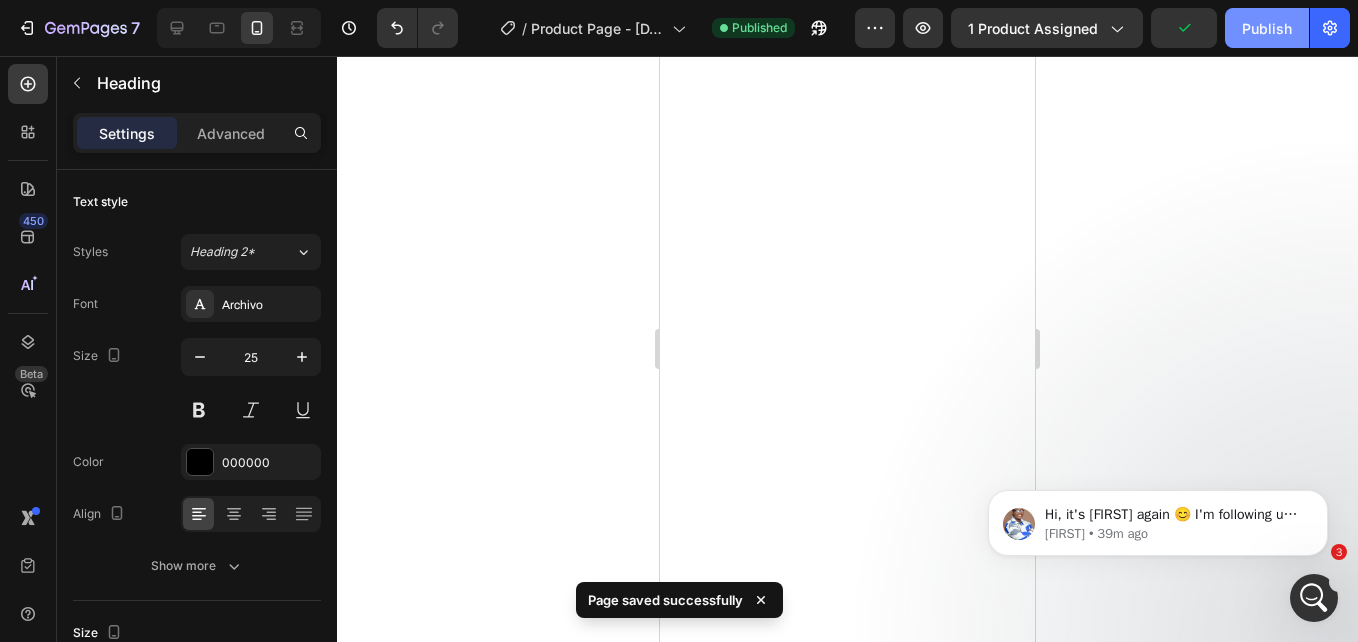 click on "Publish" 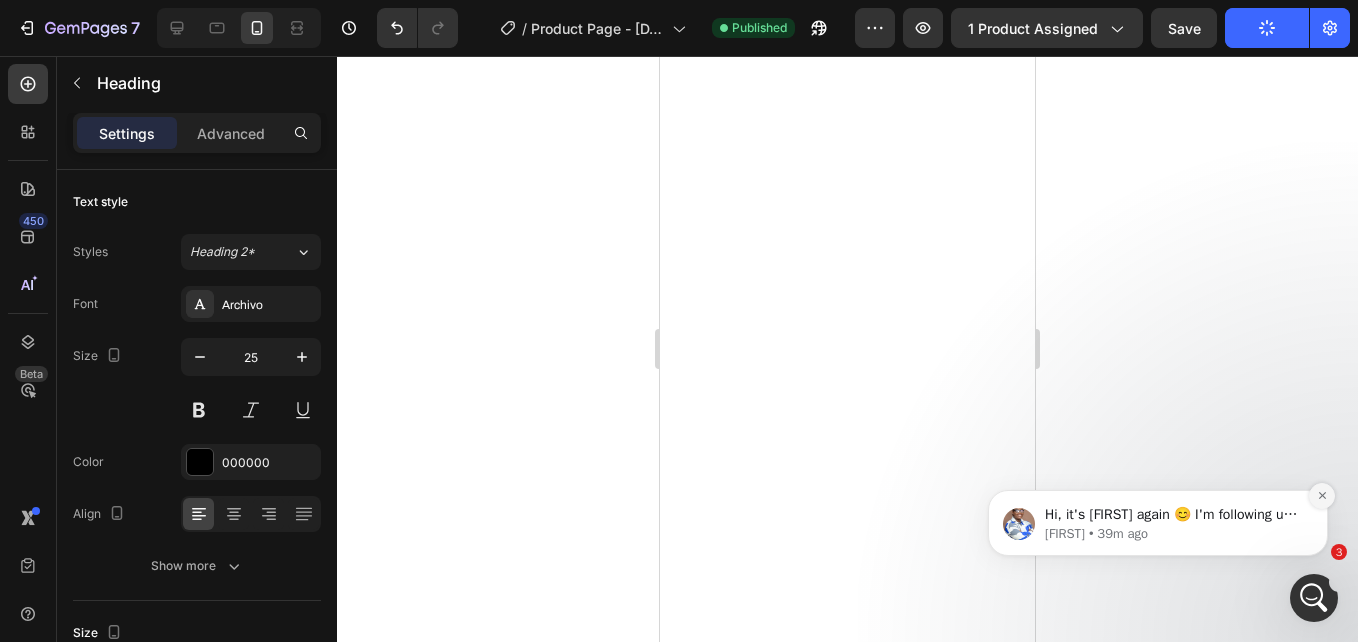 click 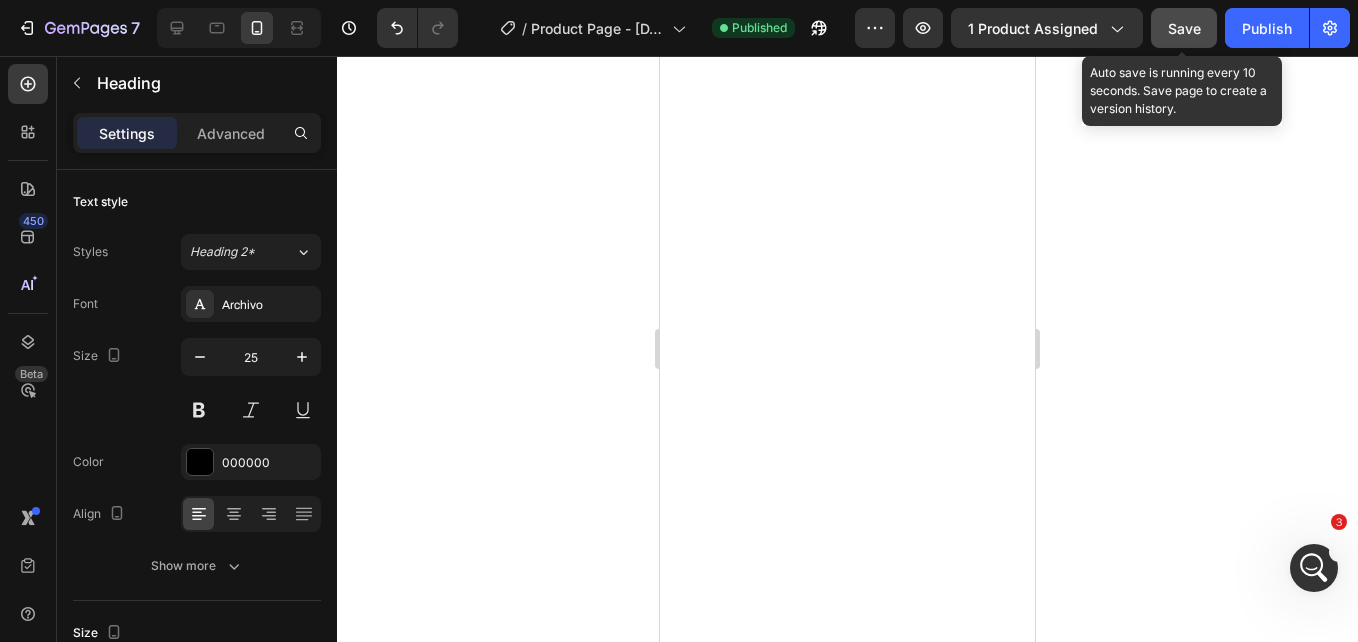 click on "Save" 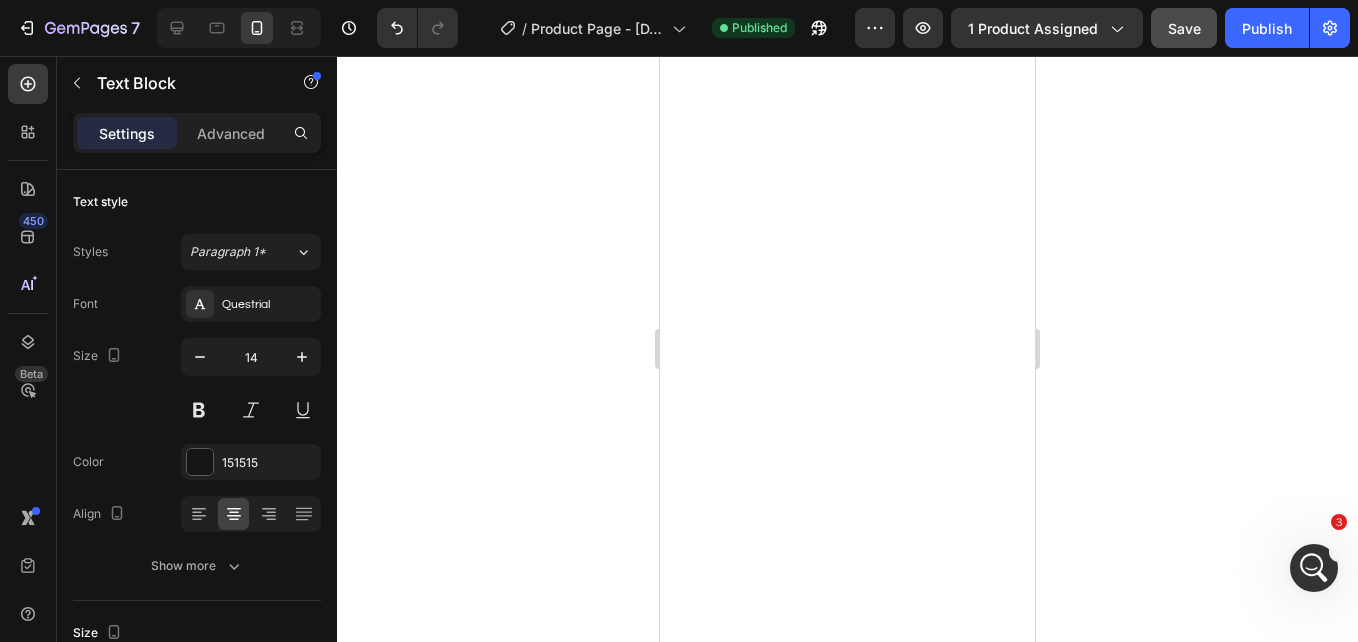 click on "Save" 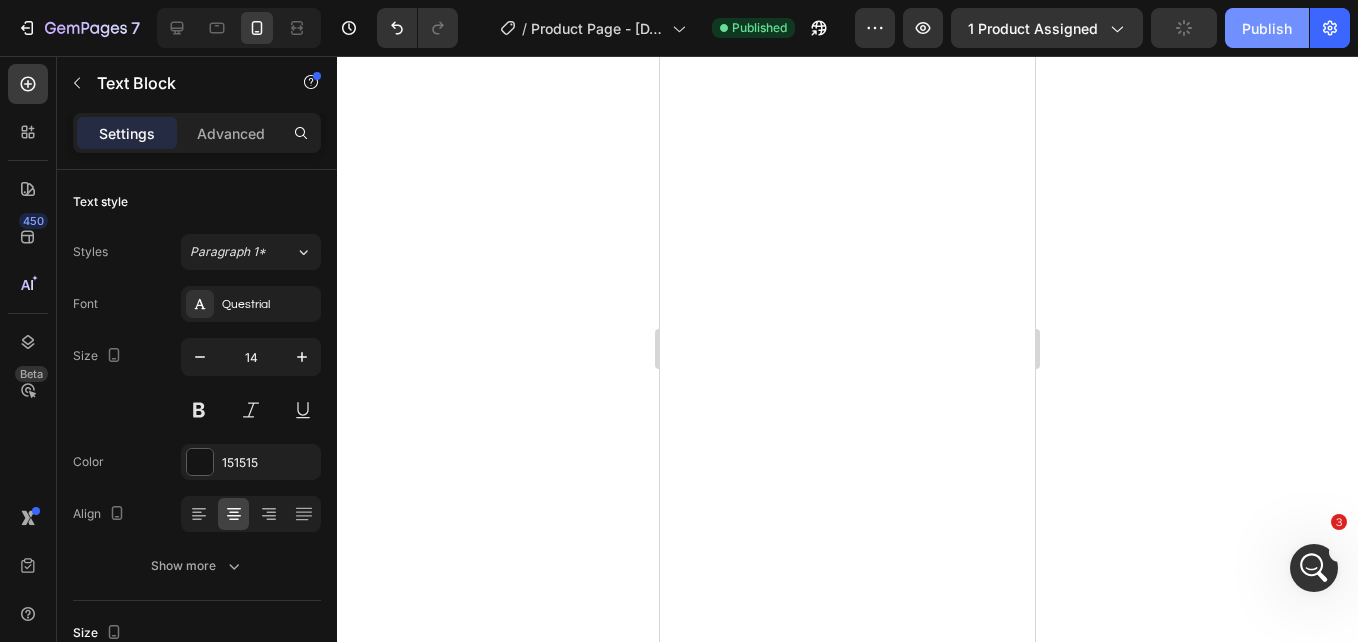 click on "Publish" 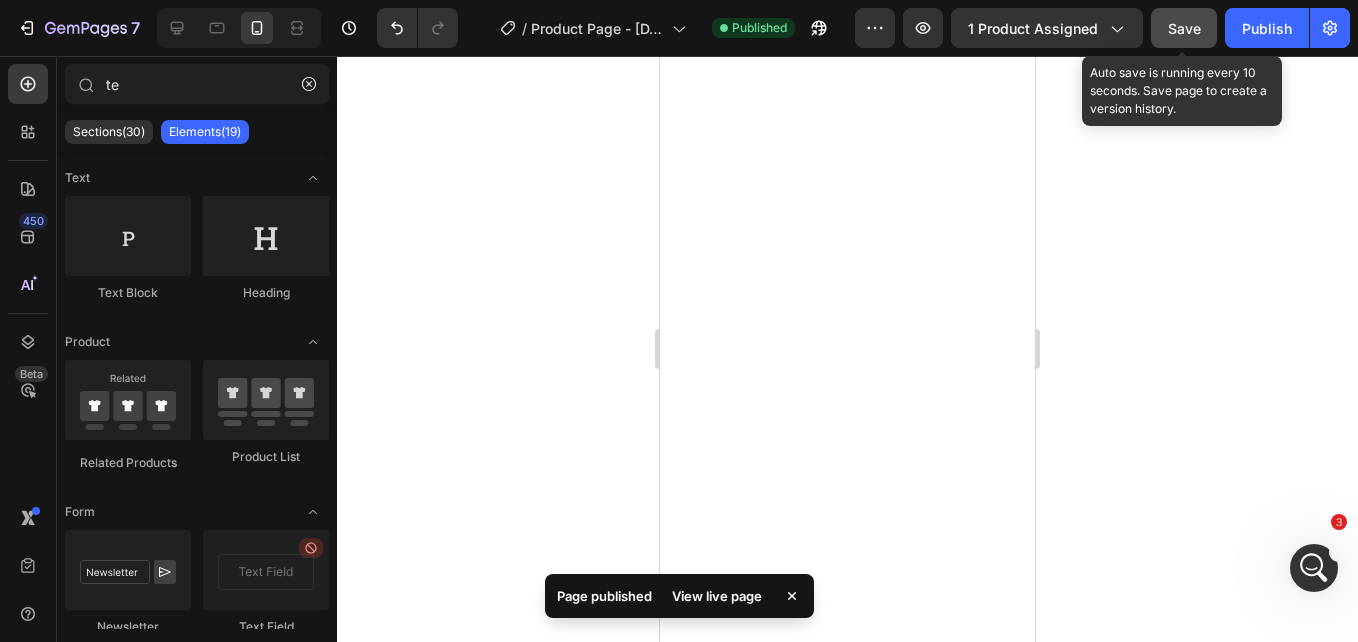 click on "Save" 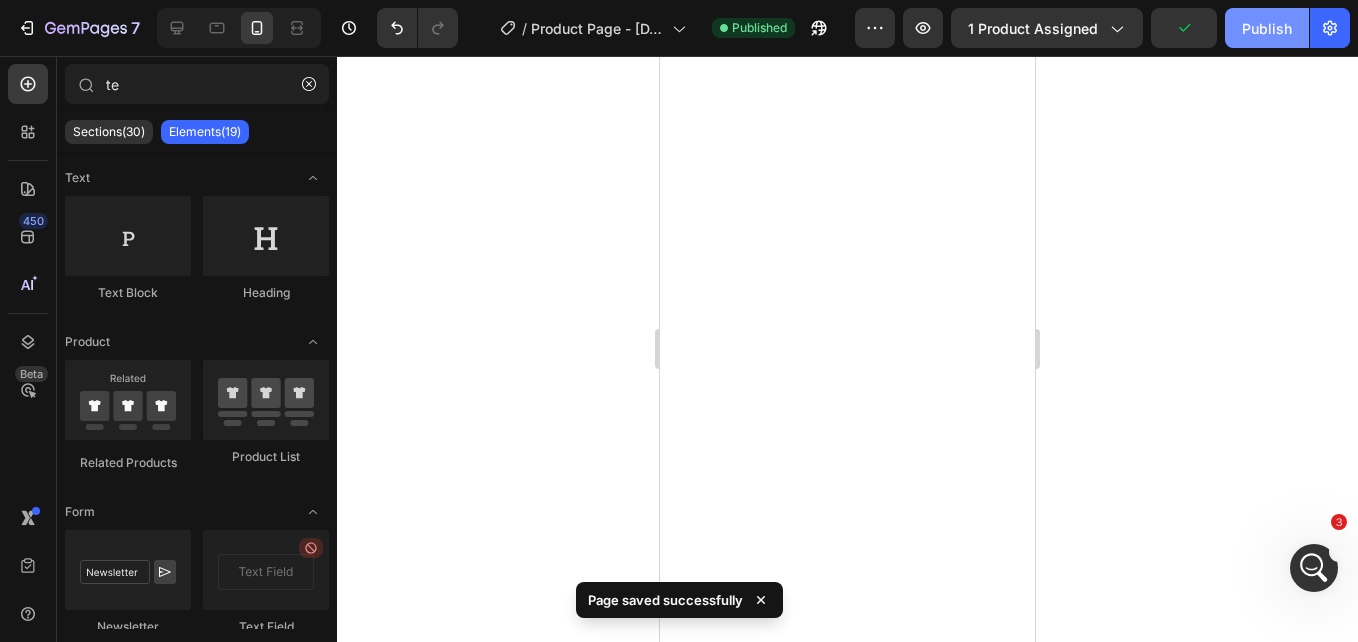 click on "Publish" 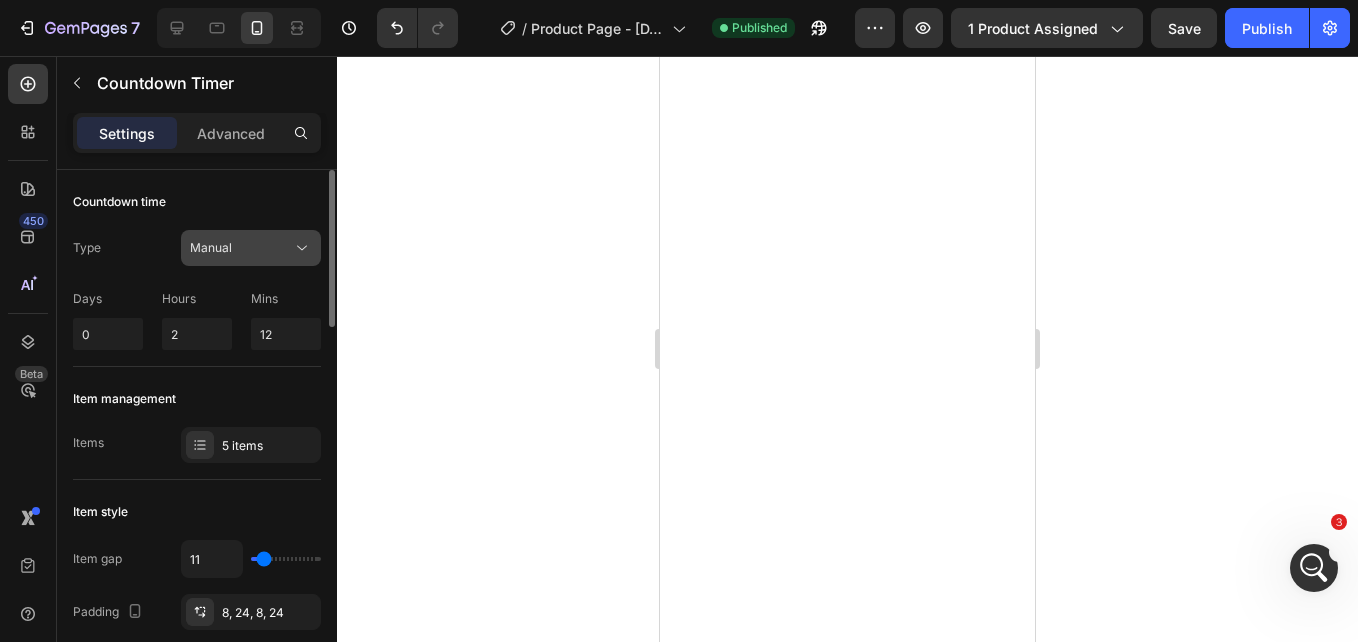 click on "Manual" at bounding box center (241, 248) 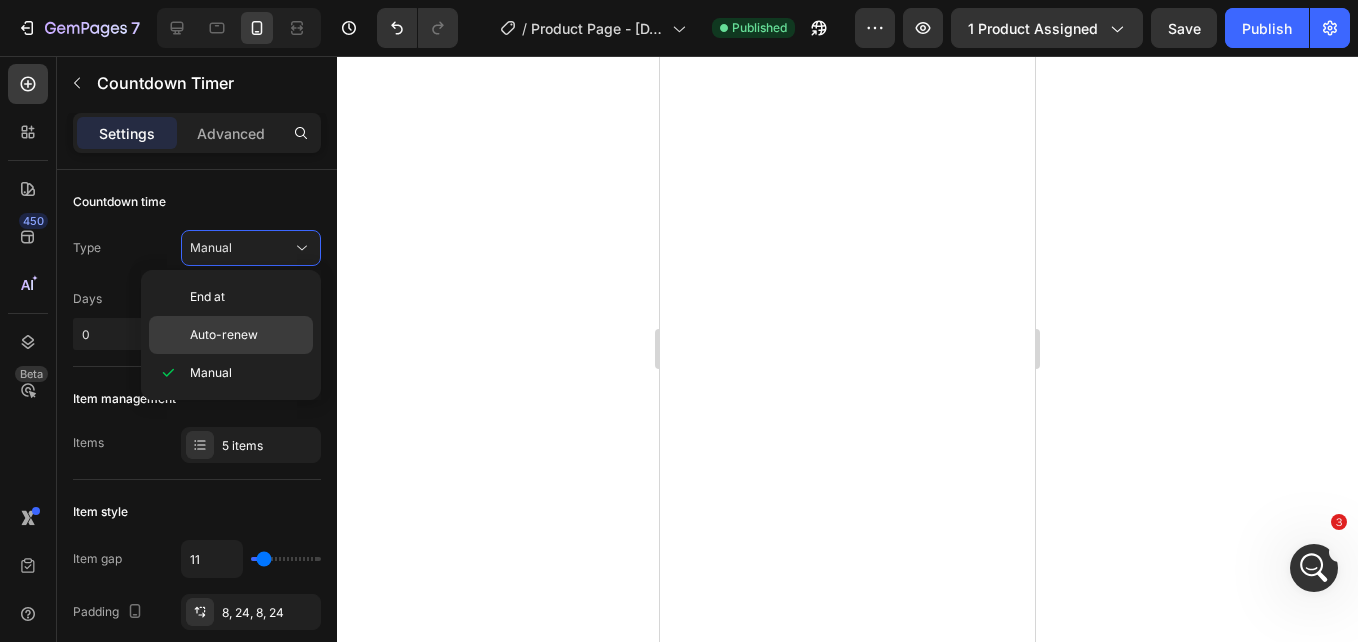 click on "Auto-renew" 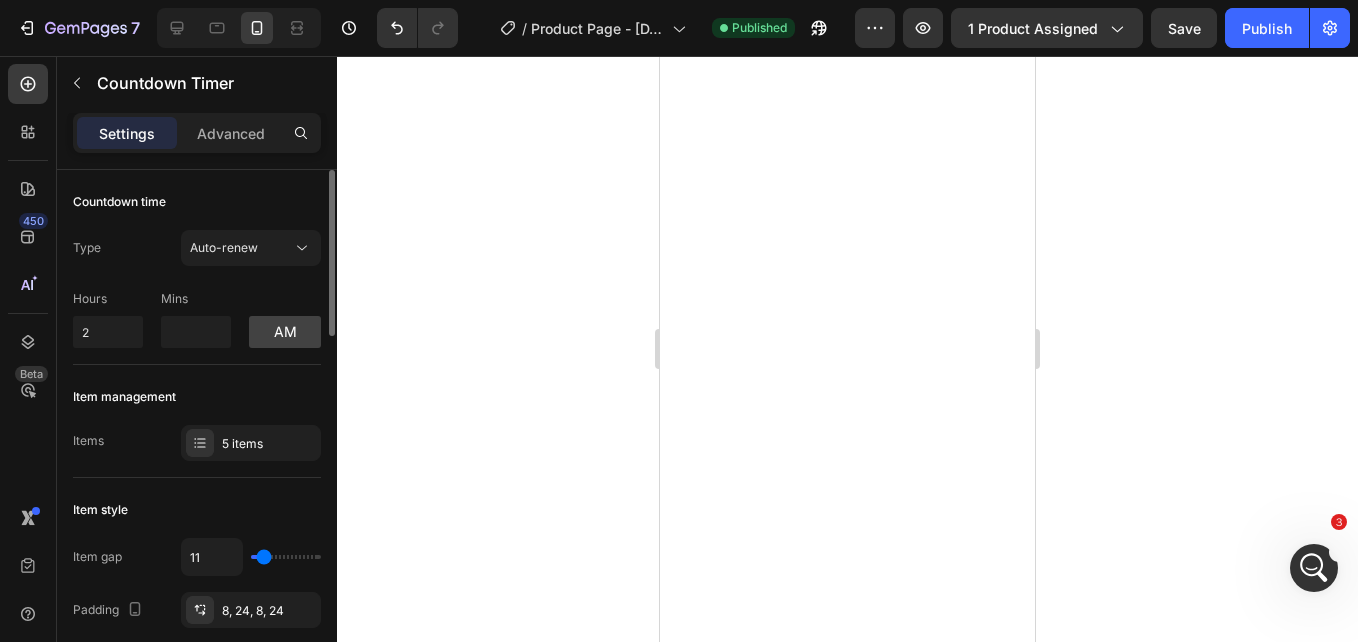click on "Type Auto-renew" at bounding box center [197, 248] 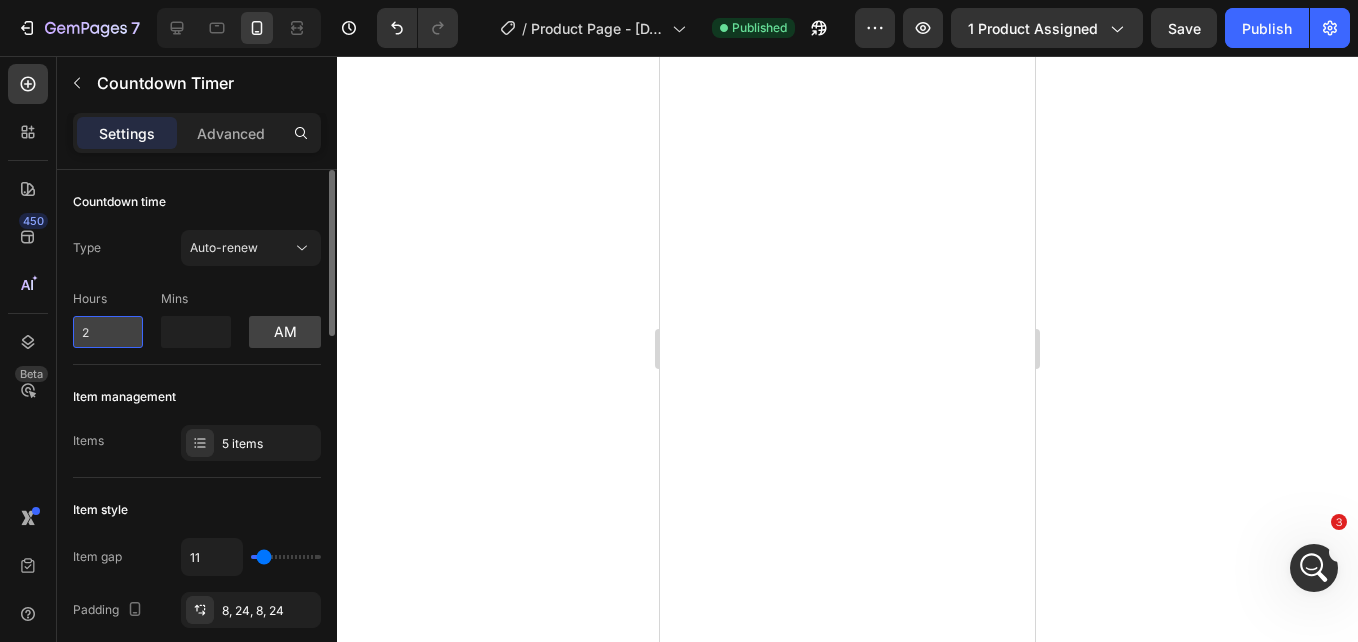 click on "2" at bounding box center [108, 332] 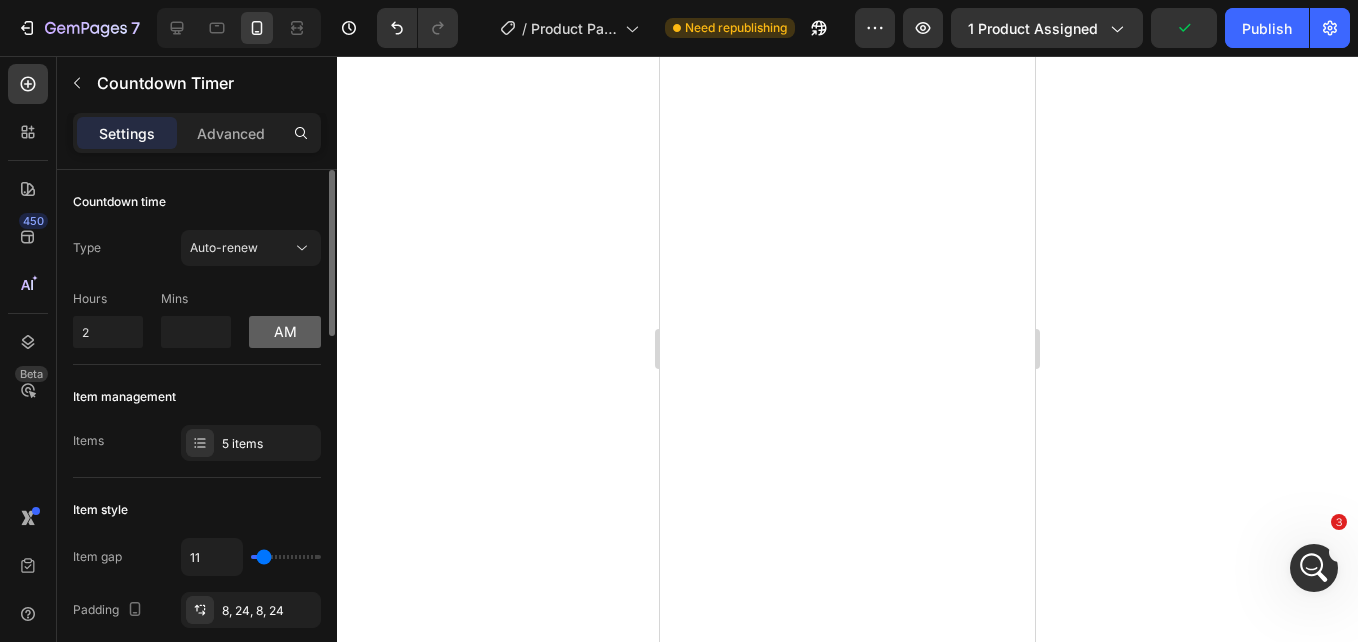 click on "am" at bounding box center [285, 332] 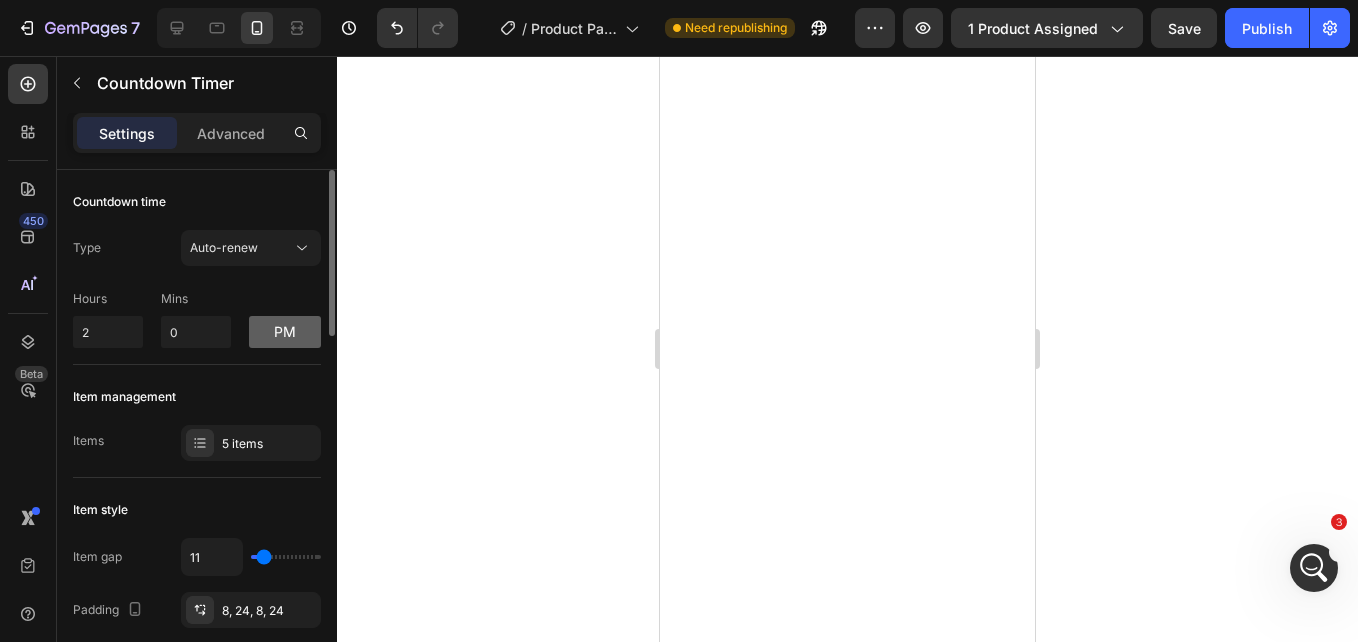 click on "pm" at bounding box center (285, 332) 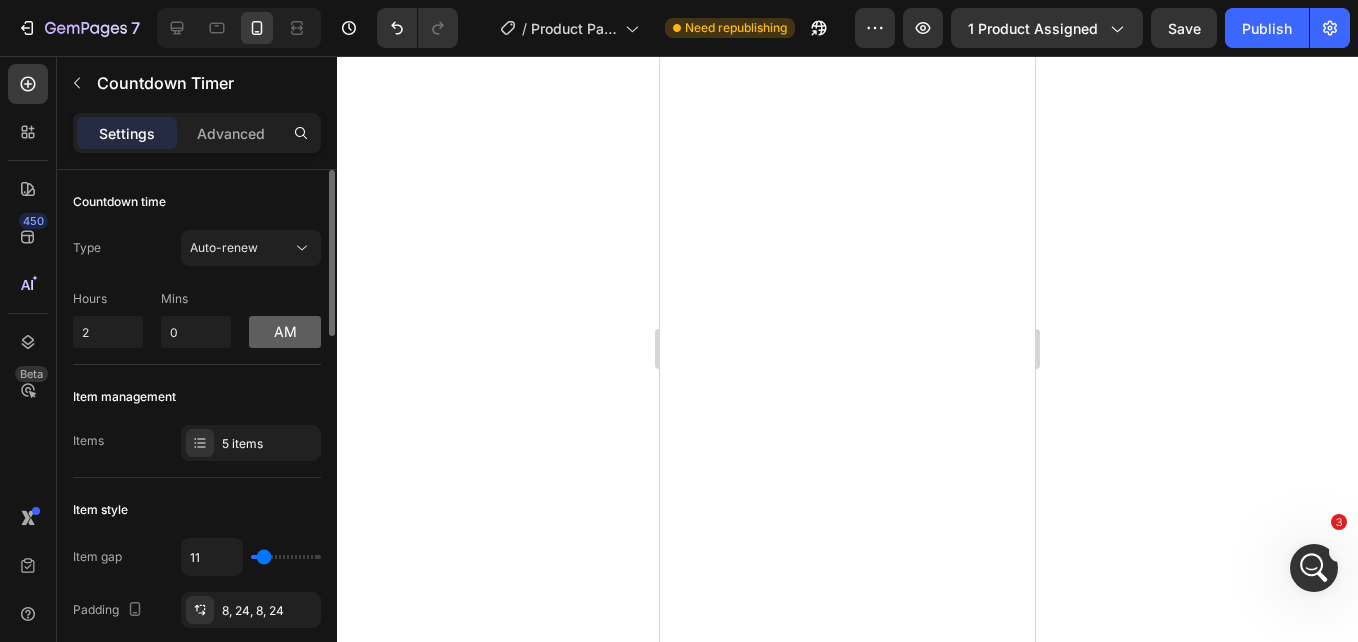 click on "am" at bounding box center (285, 332) 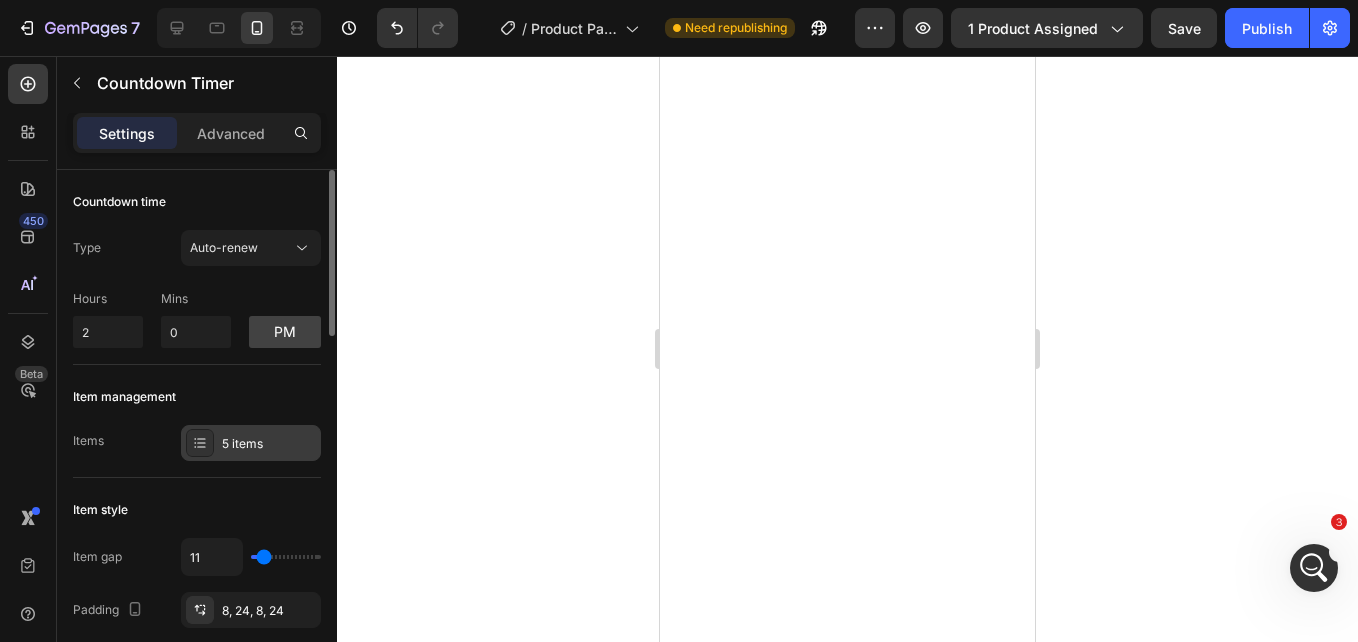 click on "5 items" at bounding box center (251, 443) 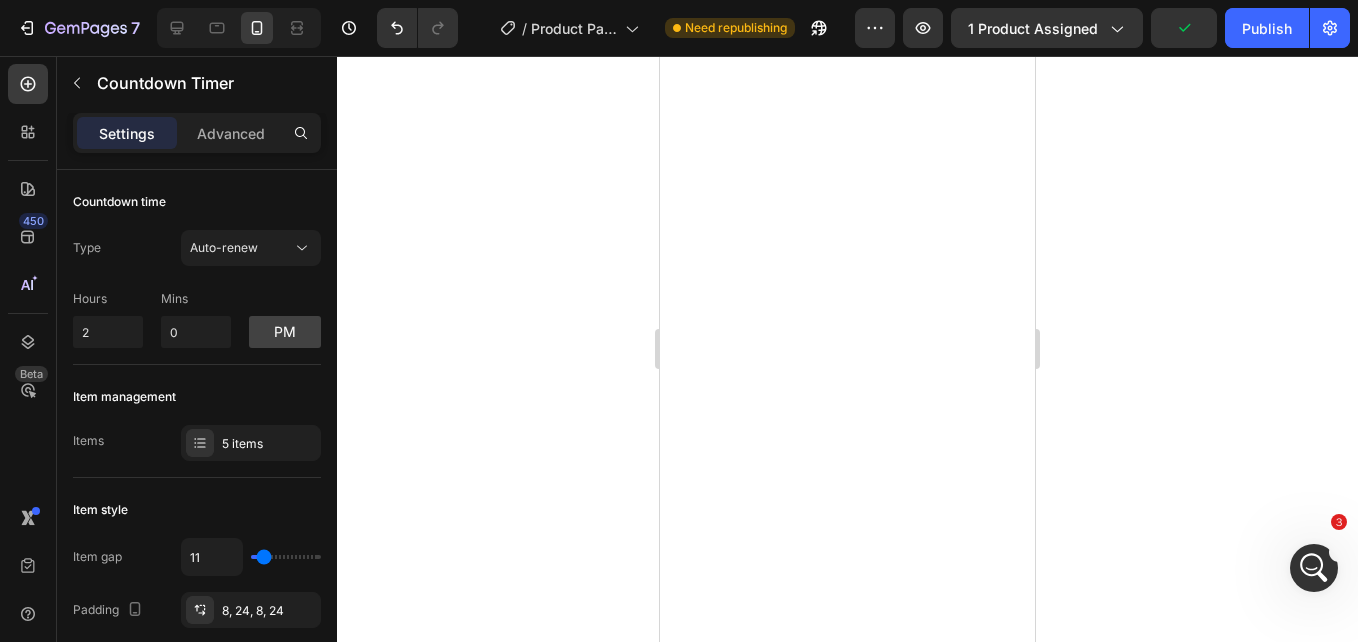 click 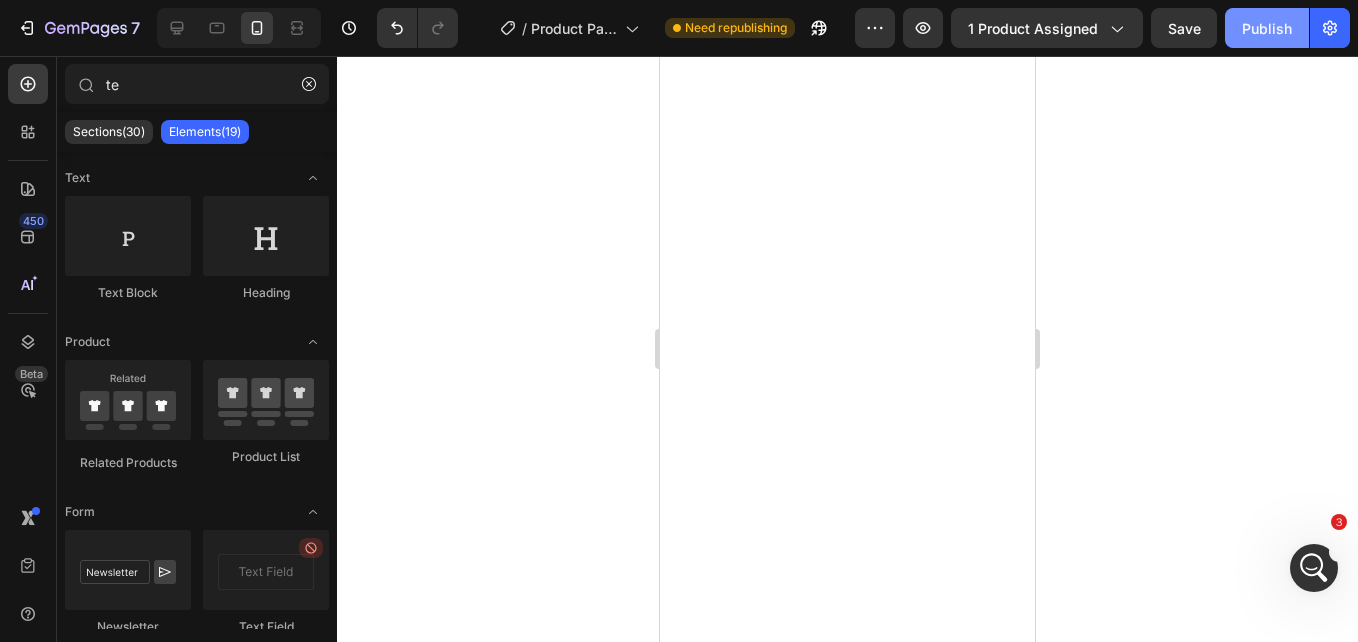 click on "Publish" at bounding box center (1267, 28) 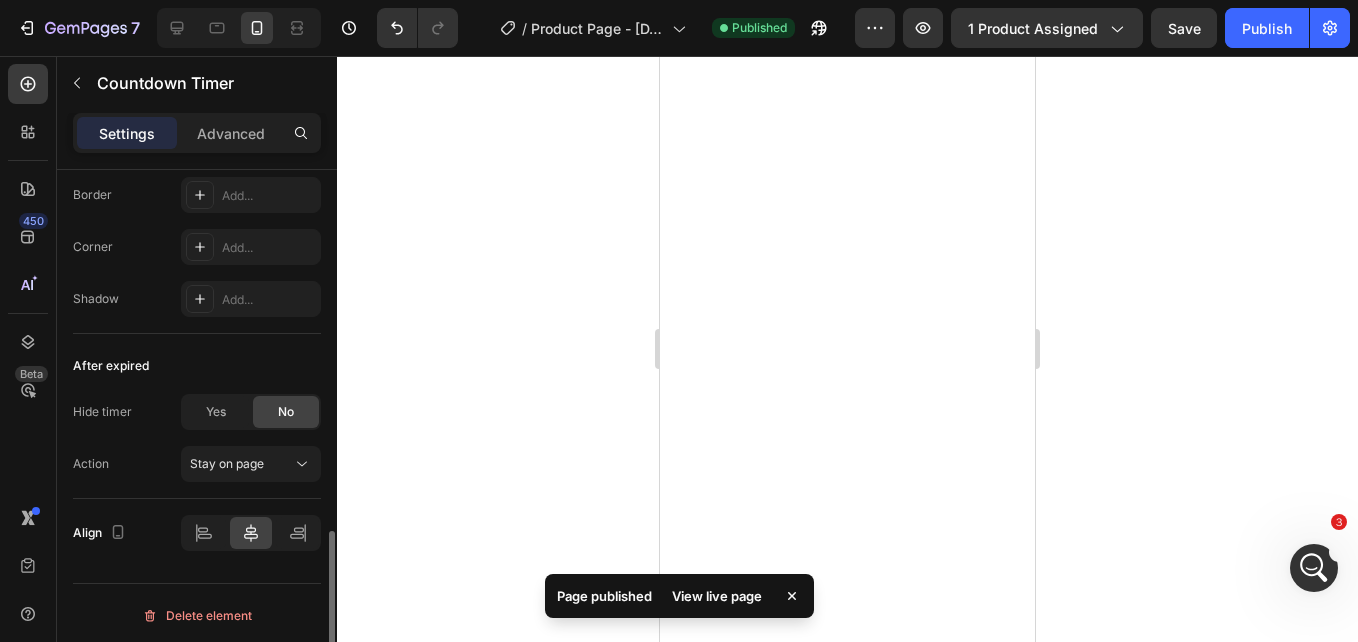 scroll, scrollTop: 1147, scrollLeft: 0, axis: vertical 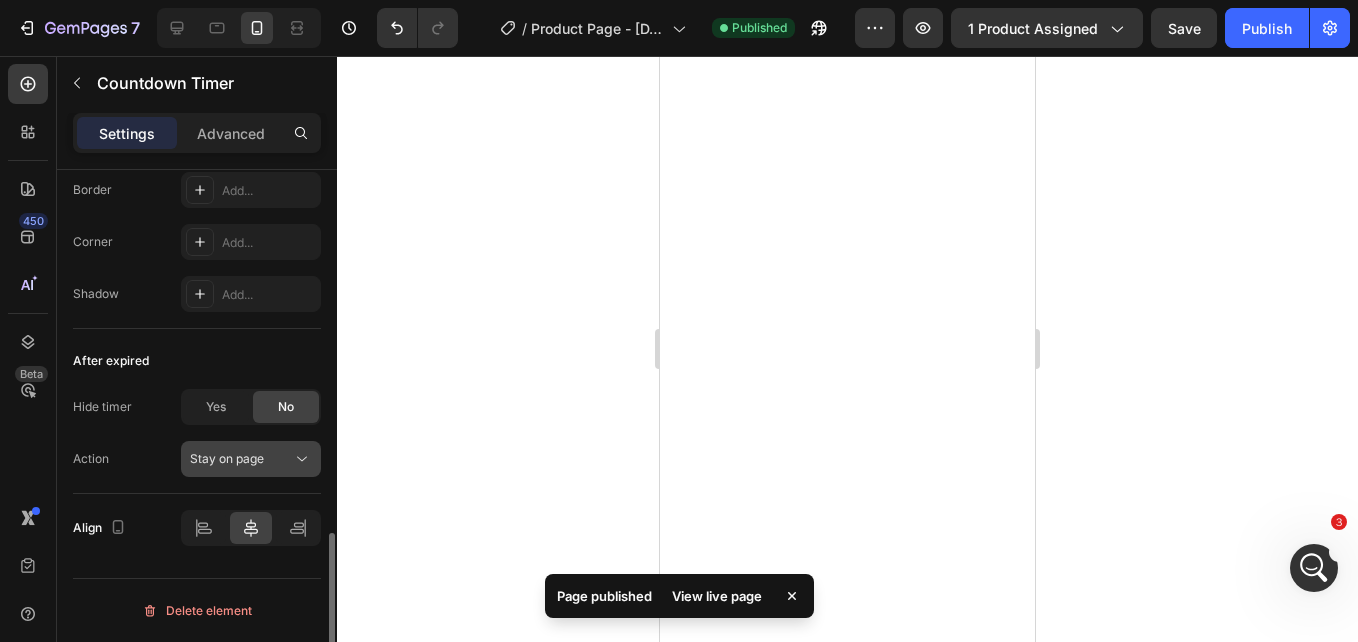 click on "Stay on page" at bounding box center [227, 458] 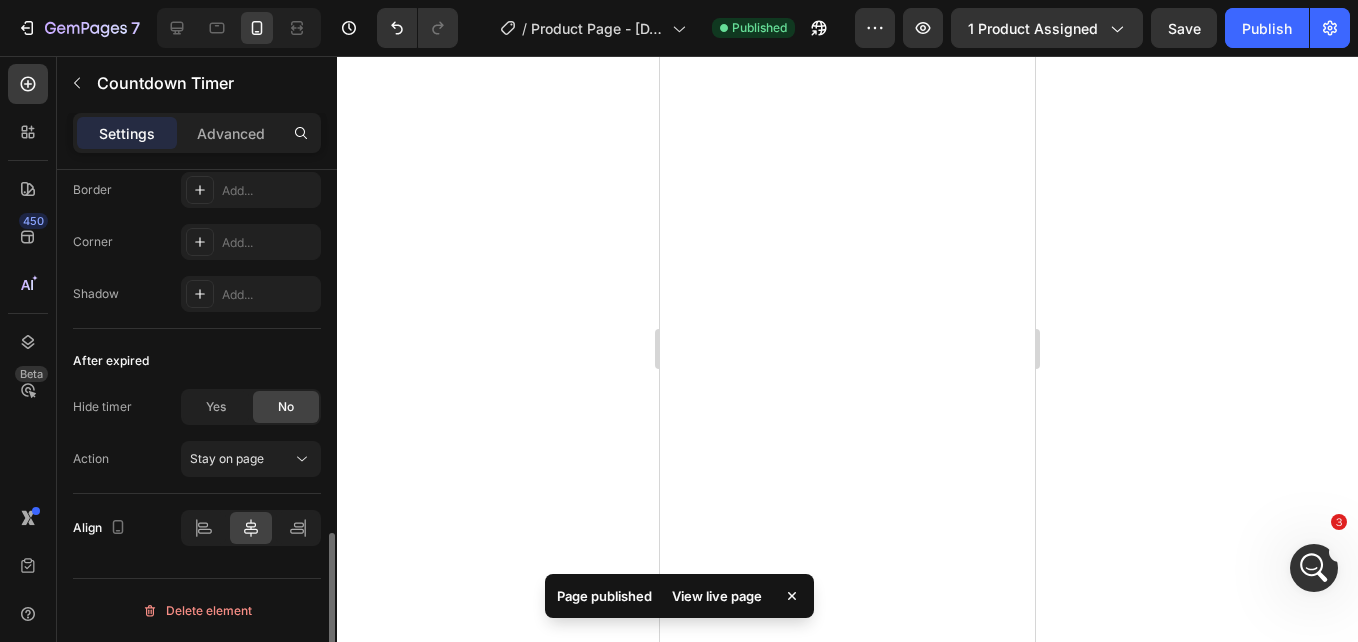 click on "Hide timer" at bounding box center [102, 407] 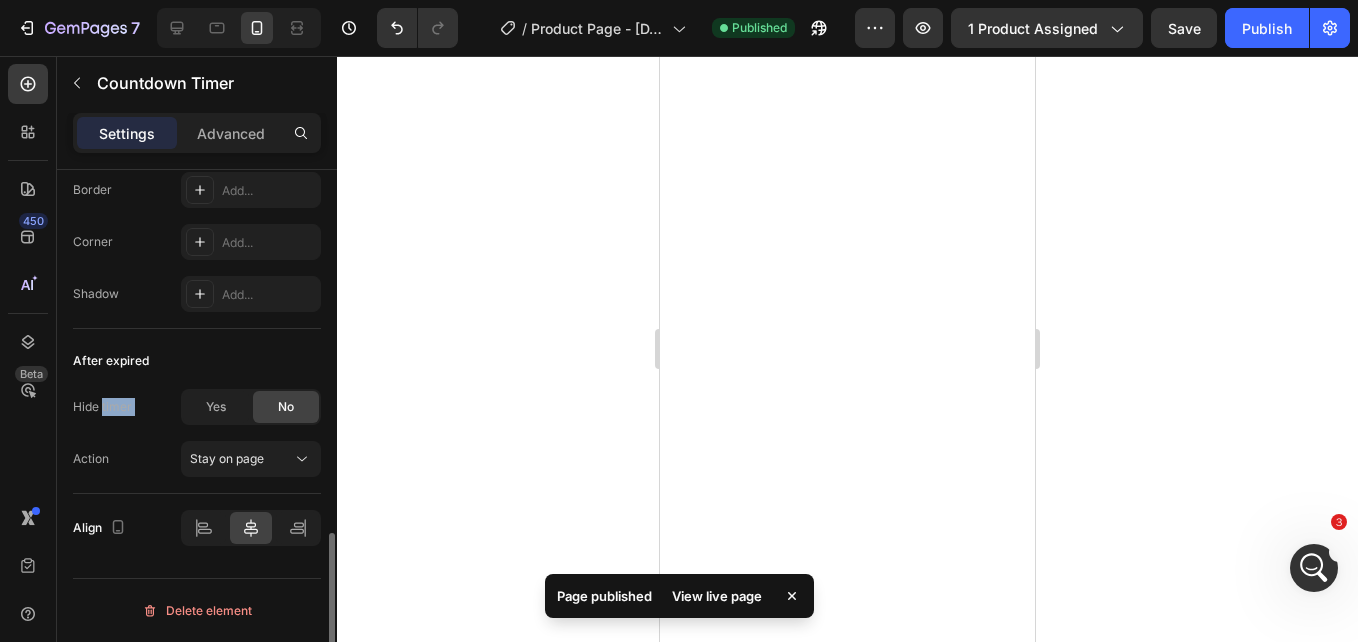 drag, startPoint x: 113, startPoint y: 410, endPoint x: 135, endPoint y: 410, distance: 22 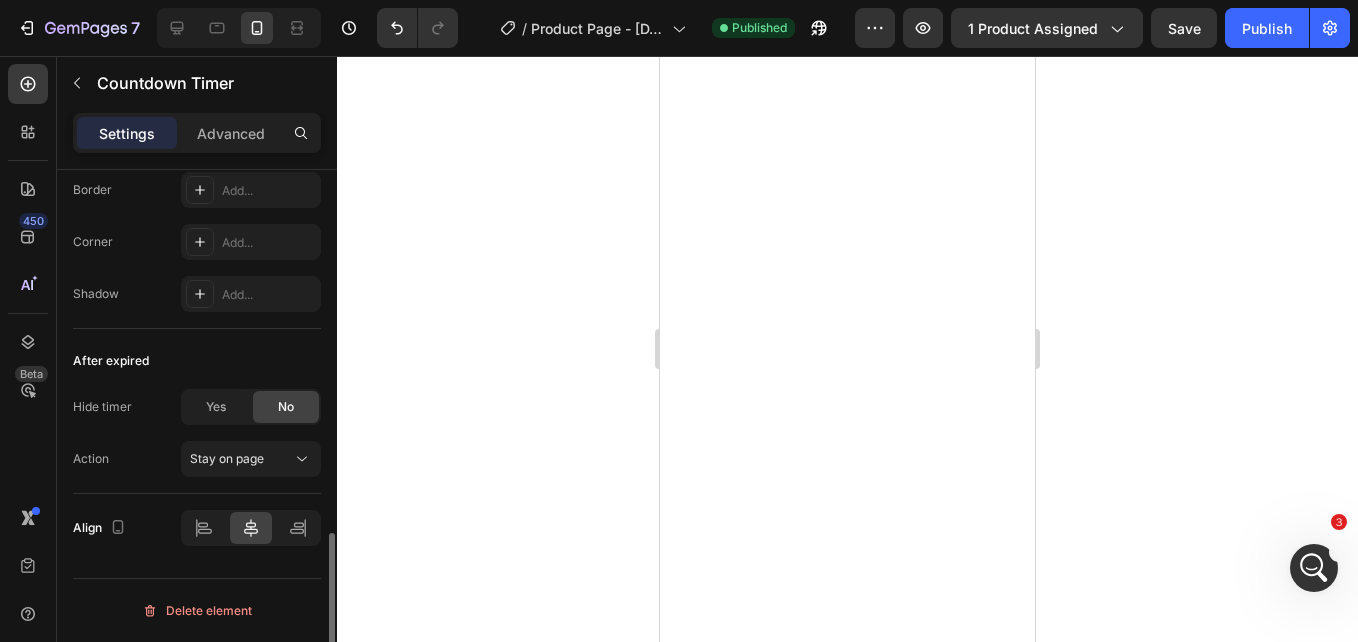 drag, startPoint x: 135, startPoint y: 410, endPoint x: 131, endPoint y: 295, distance: 115.06954 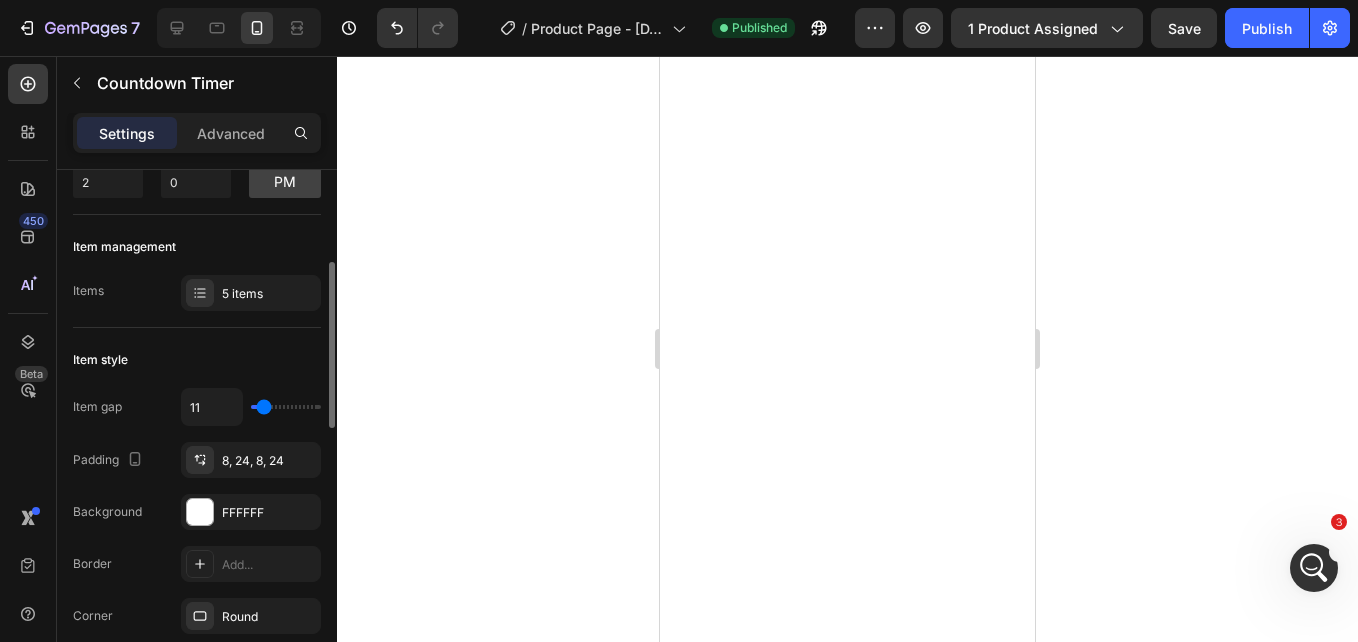 scroll, scrollTop: 0, scrollLeft: 0, axis: both 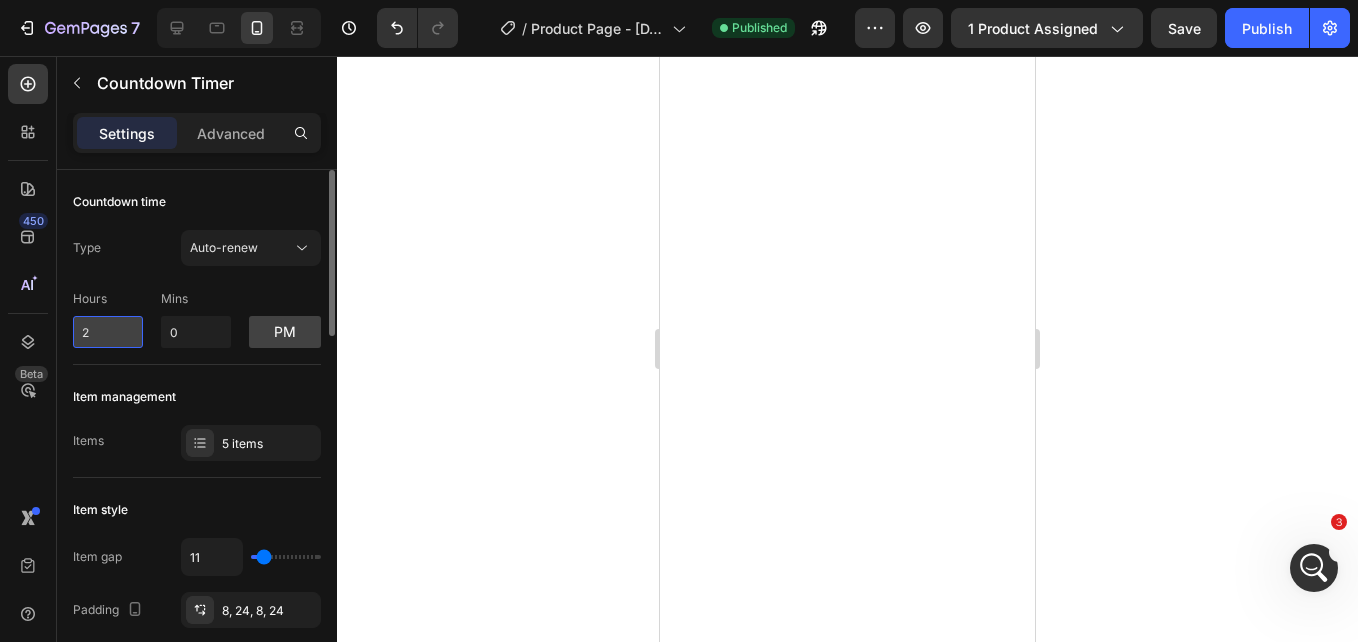 click on "2" at bounding box center [108, 332] 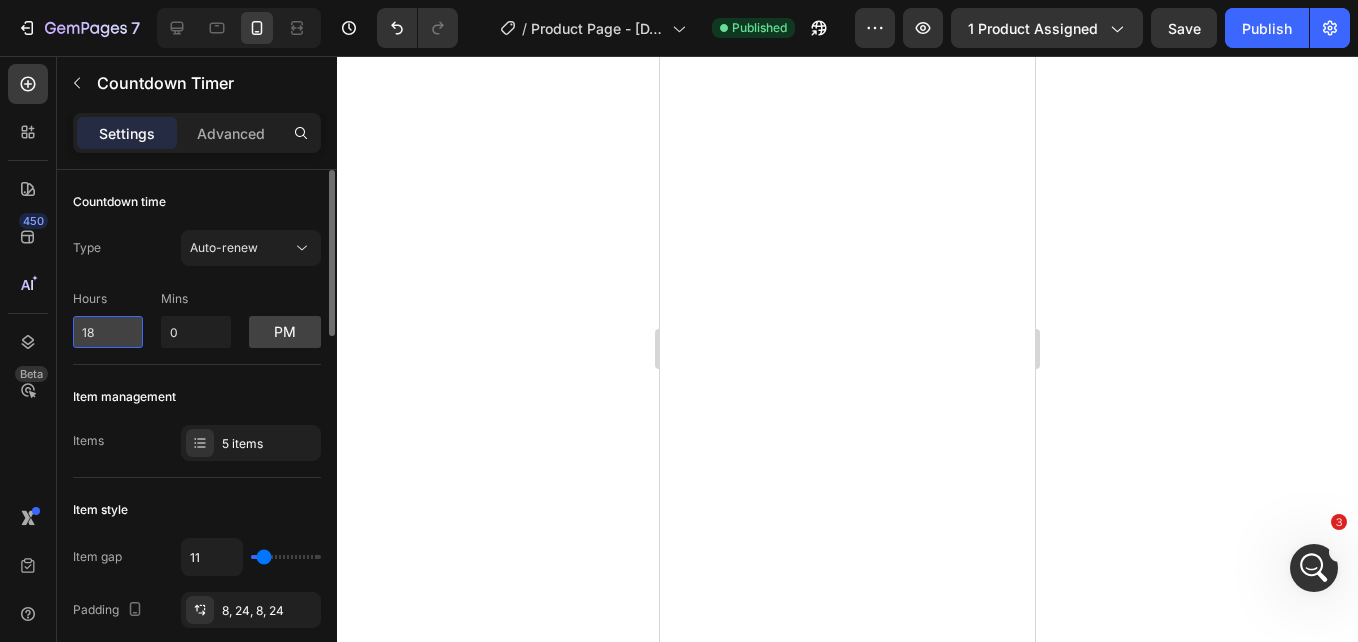 type on "1" 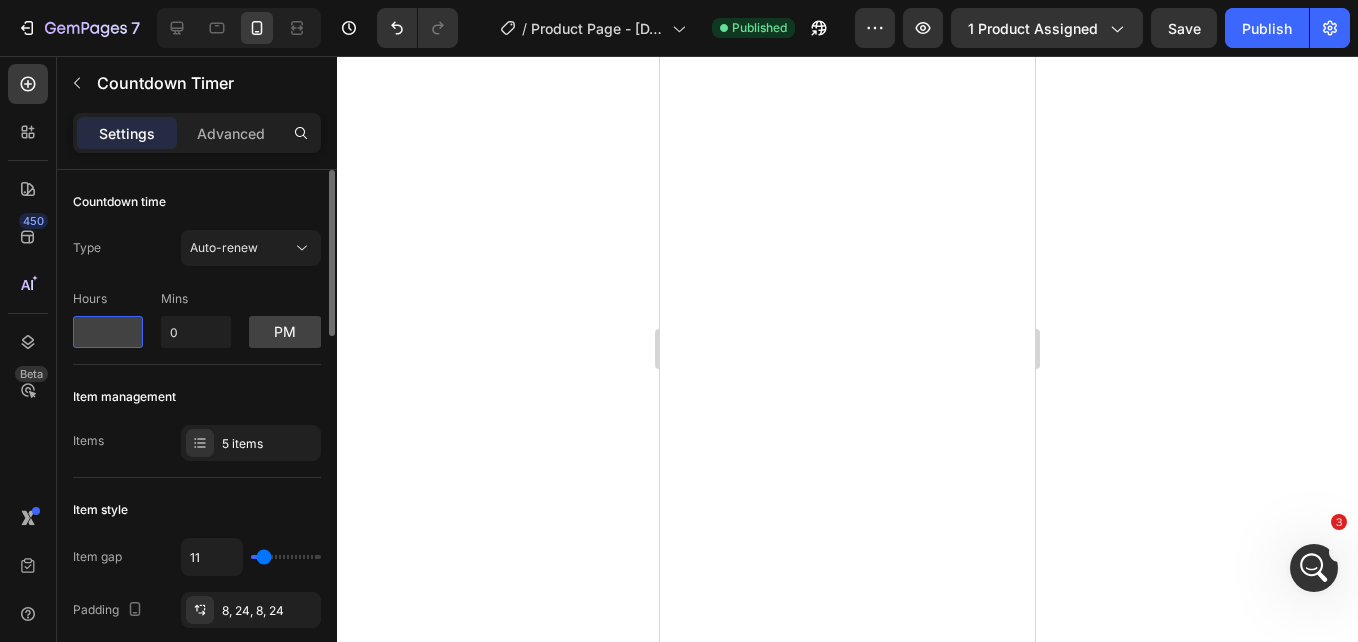 type on "9" 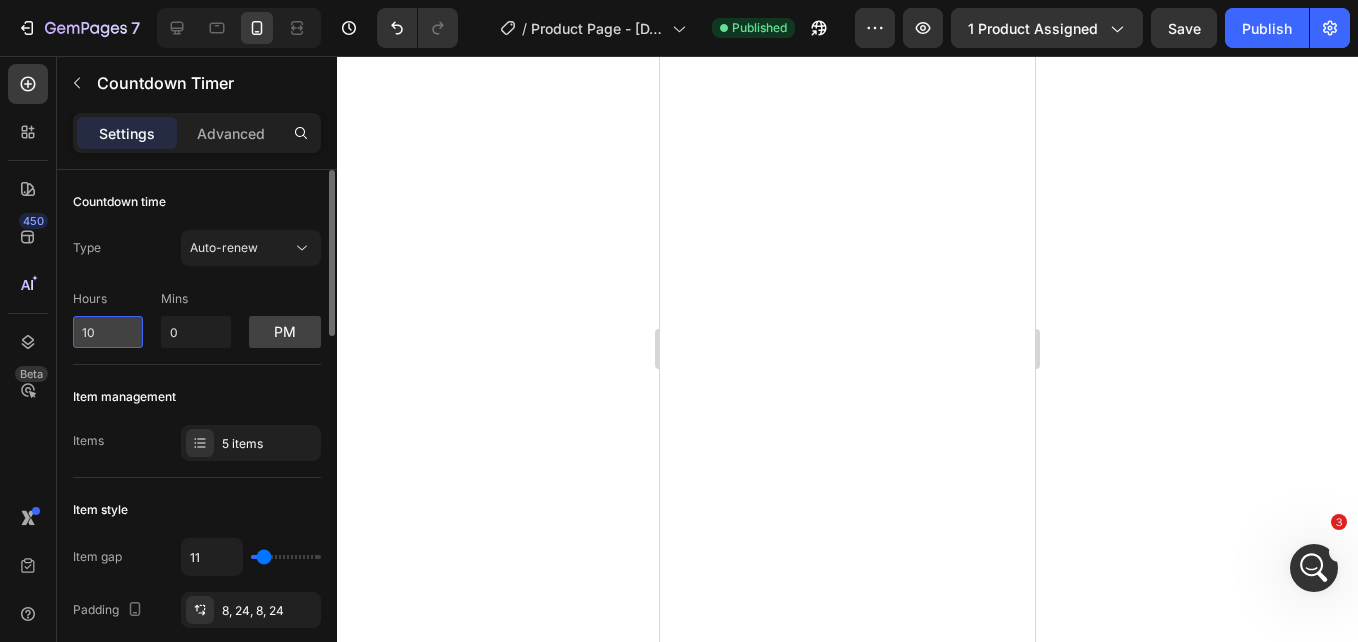 type on "1" 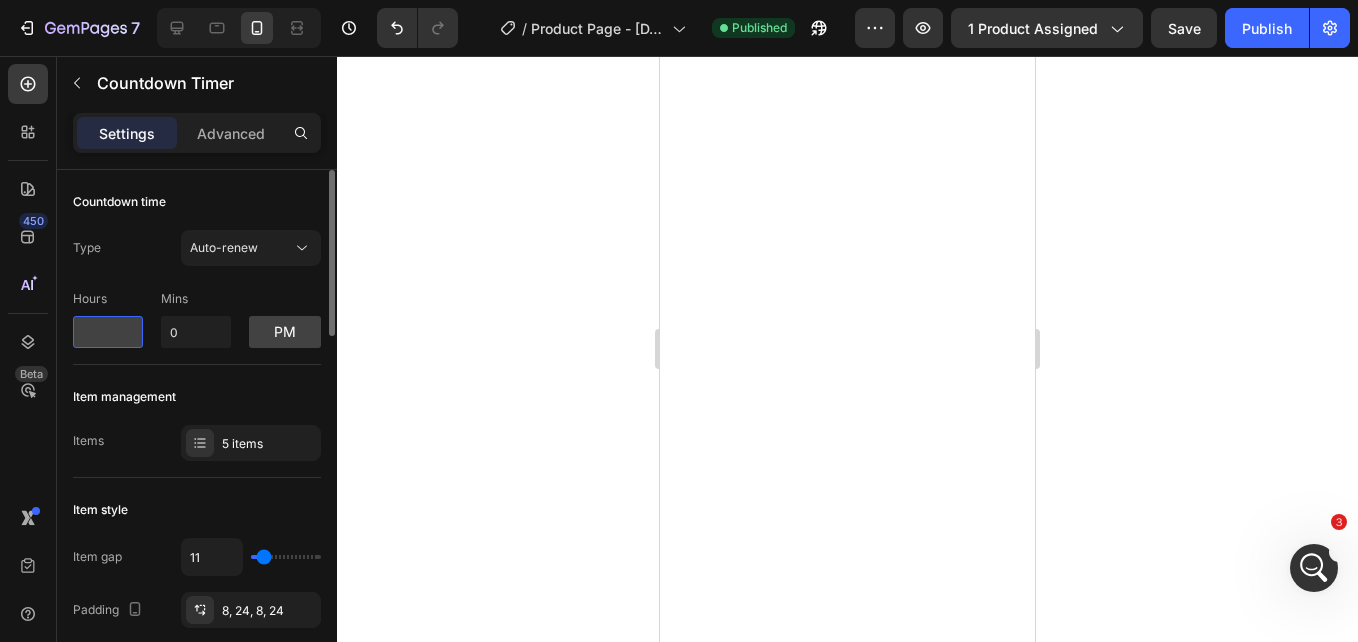 type on "9" 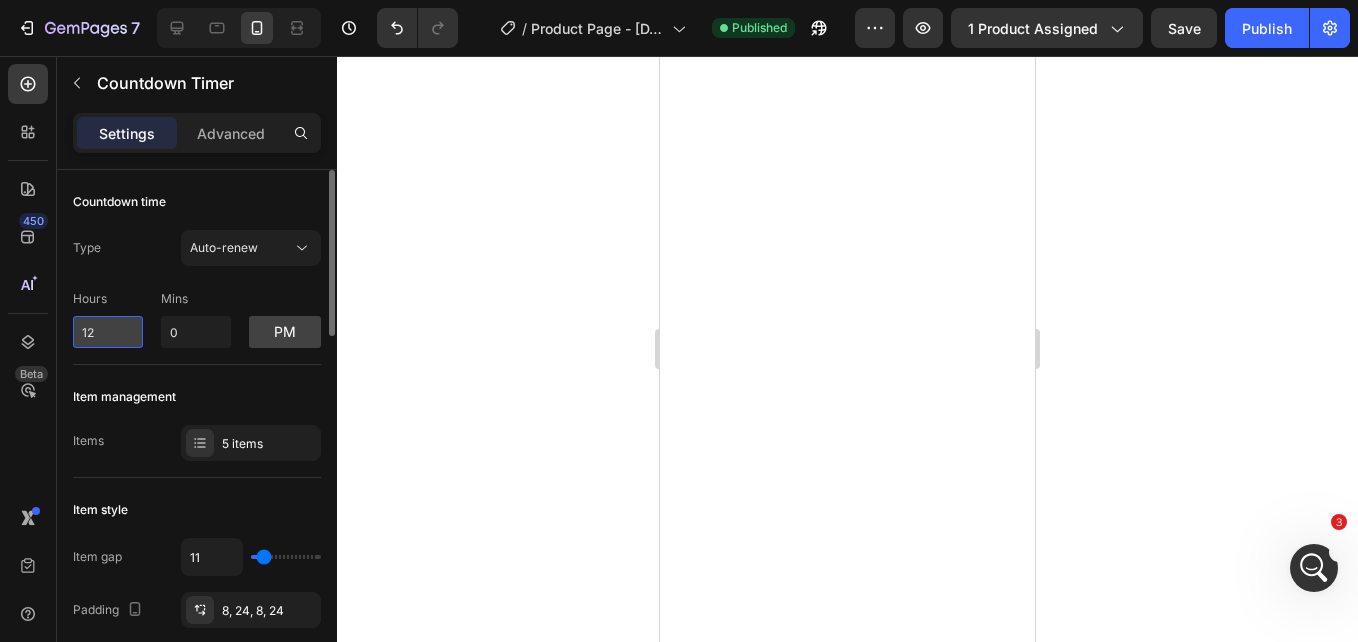 type on "1" 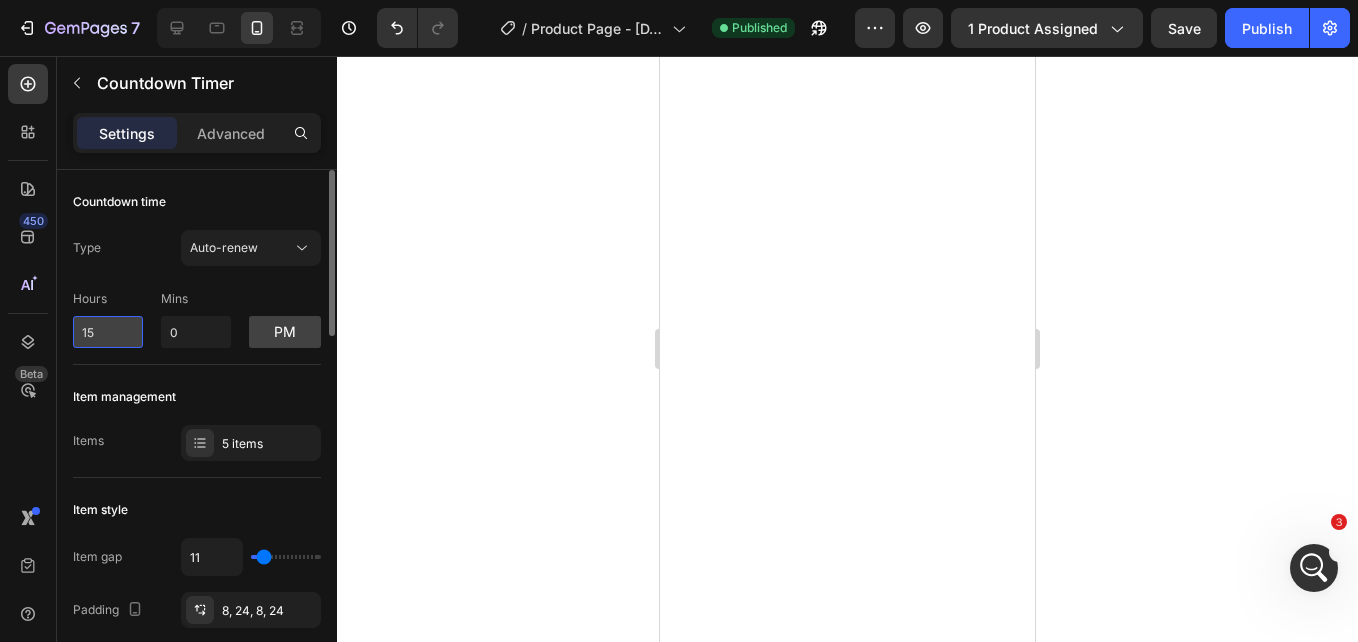 type on "1" 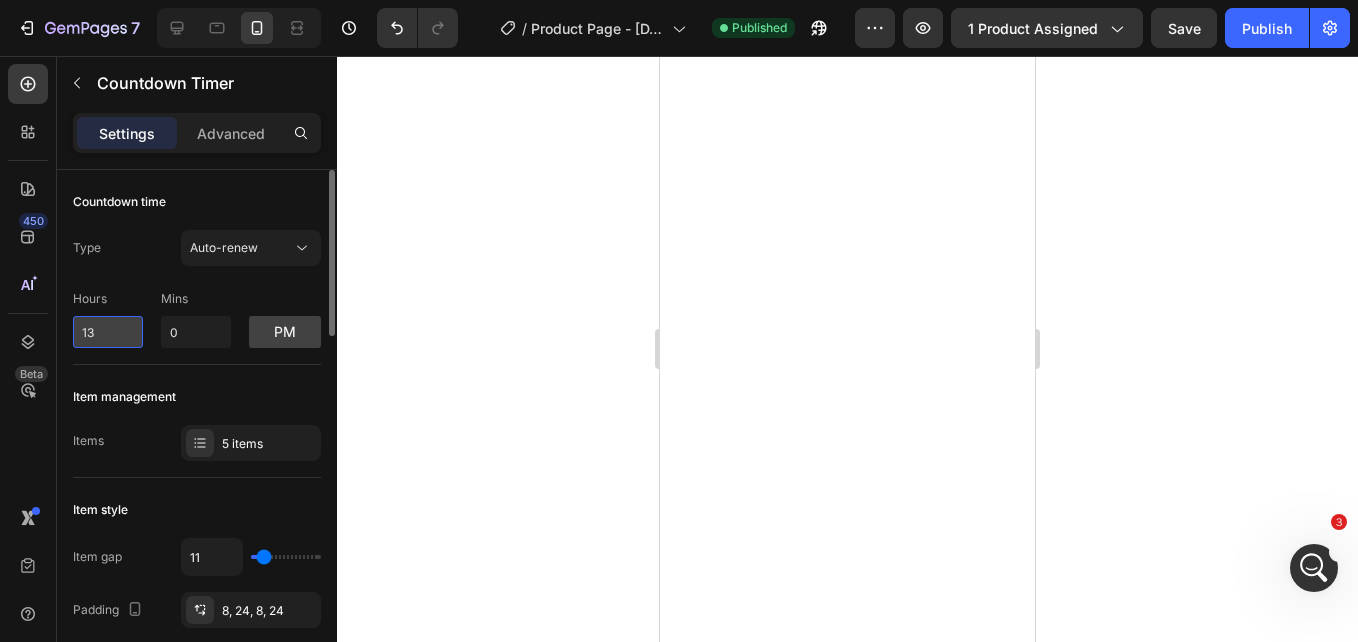 type on "1" 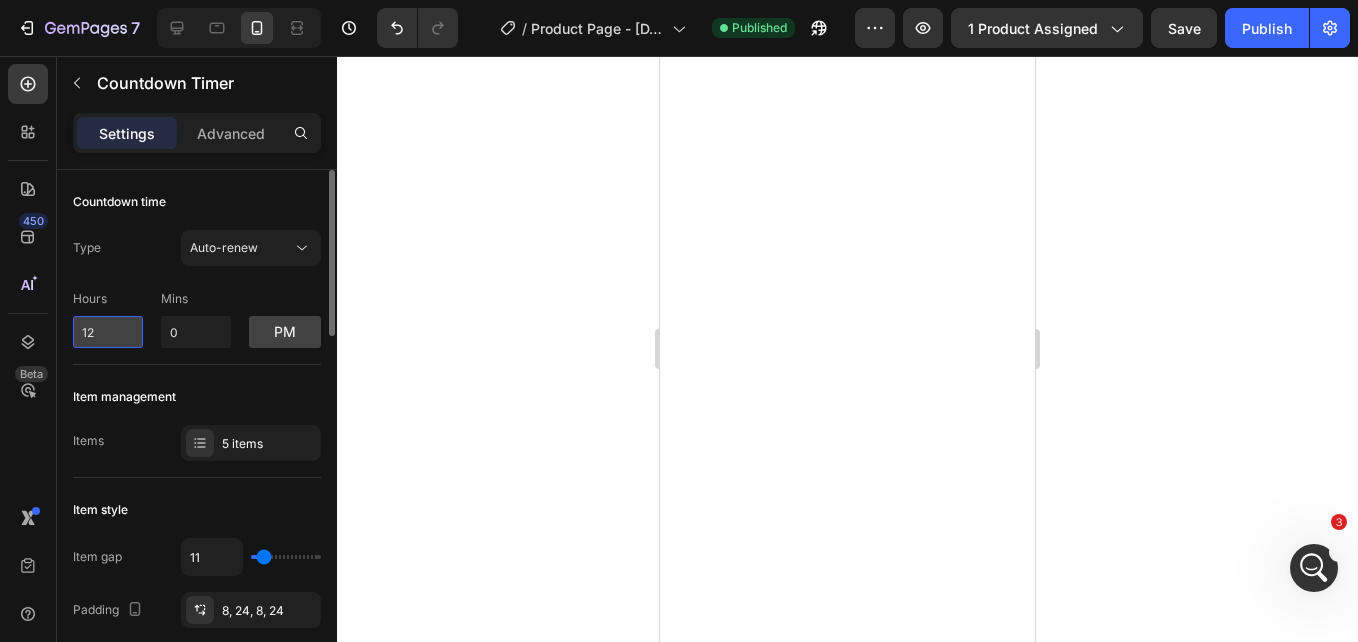 type on "1" 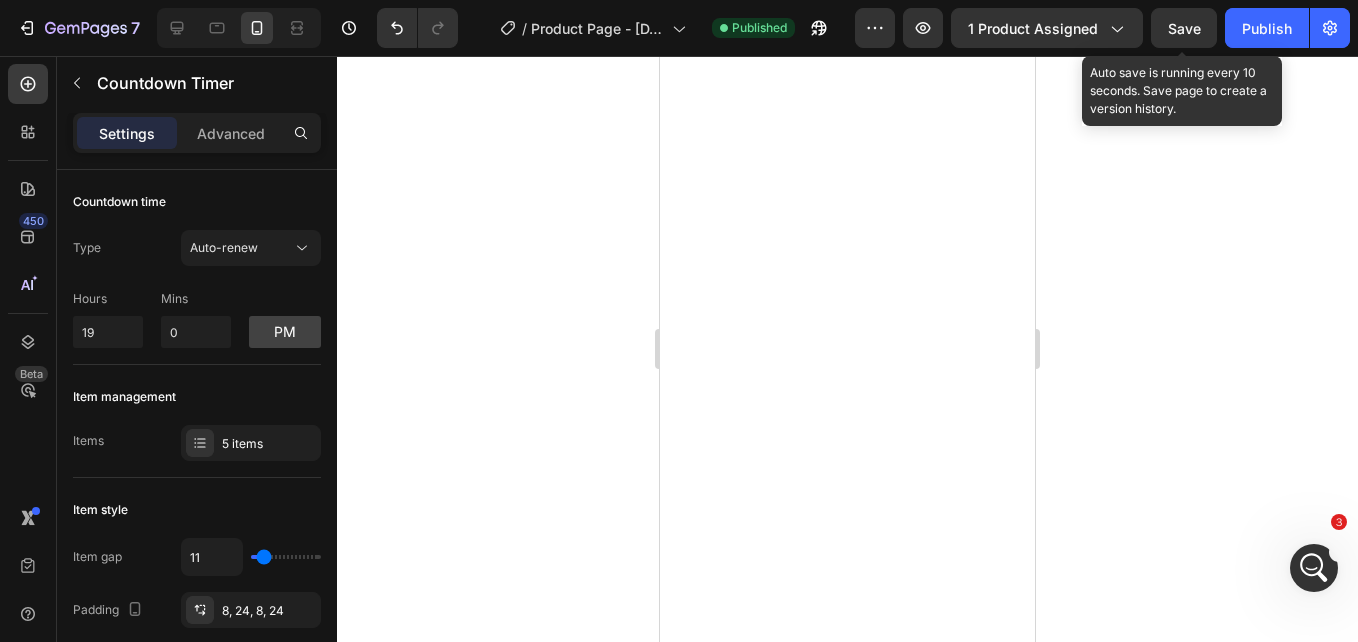 click on "Save" at bounding box center [1184, 28] 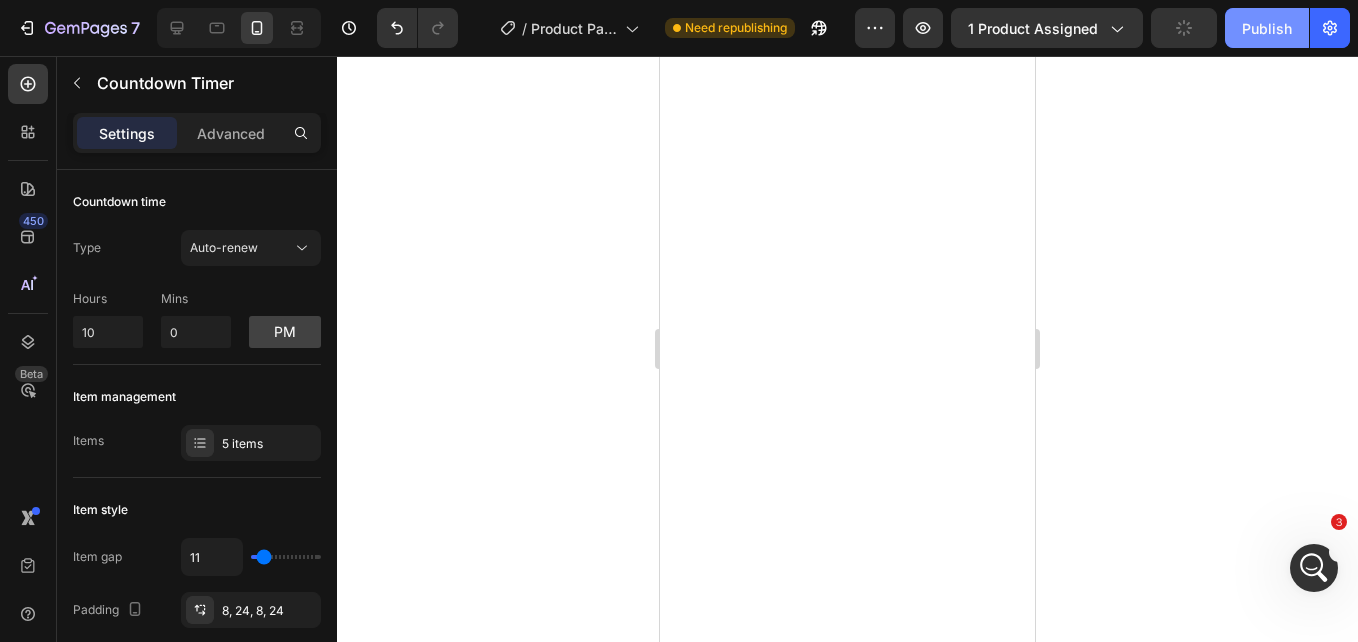 click on "Publish" 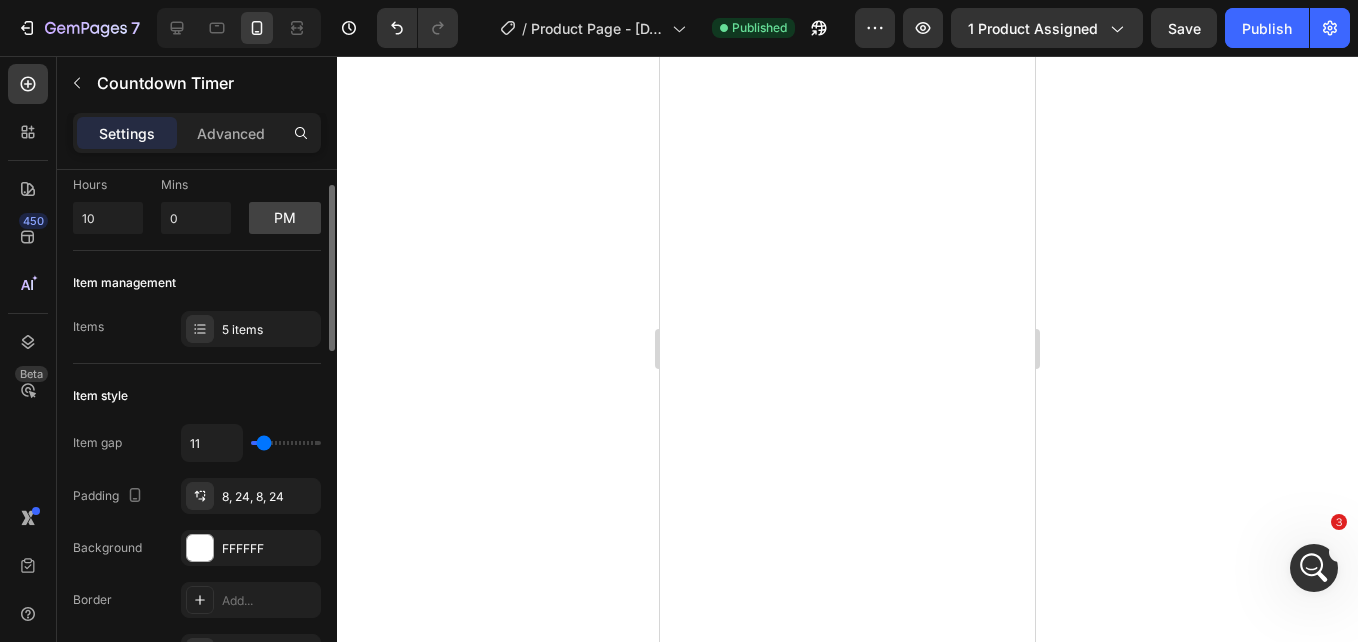 scroll, scrollTop: 116, scrollLeft: 0, axis: vertical 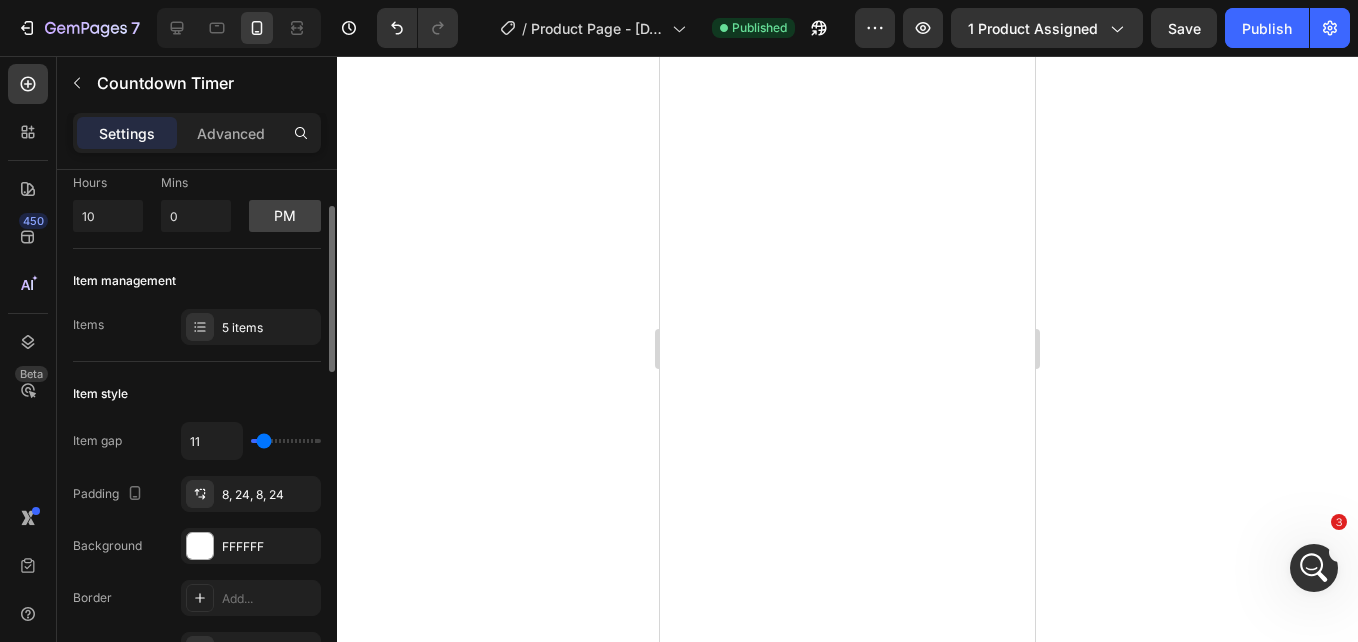 type on "0" 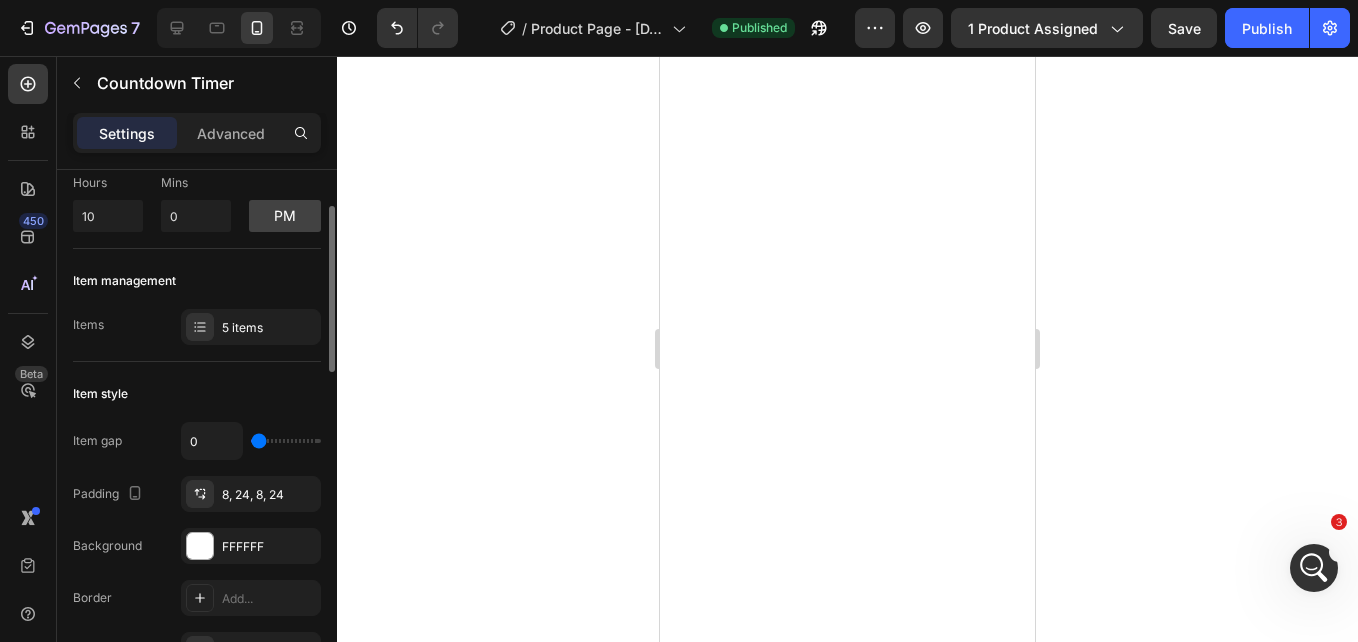 type on "2" 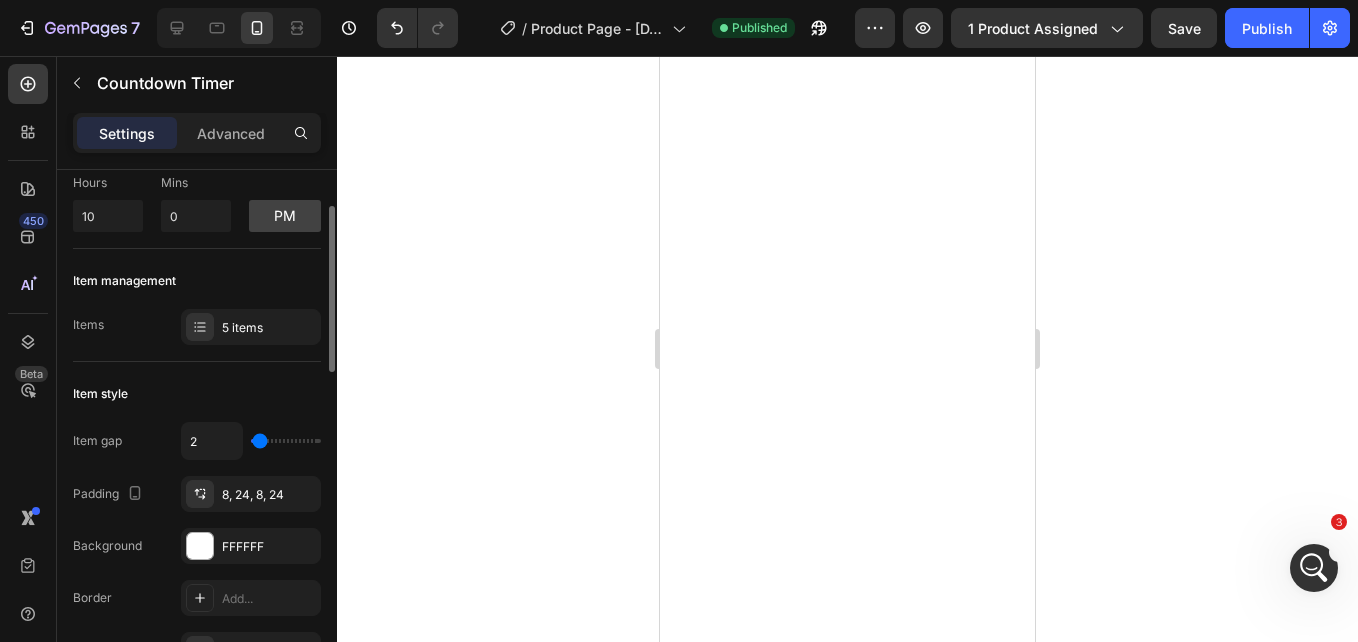 type on "4" 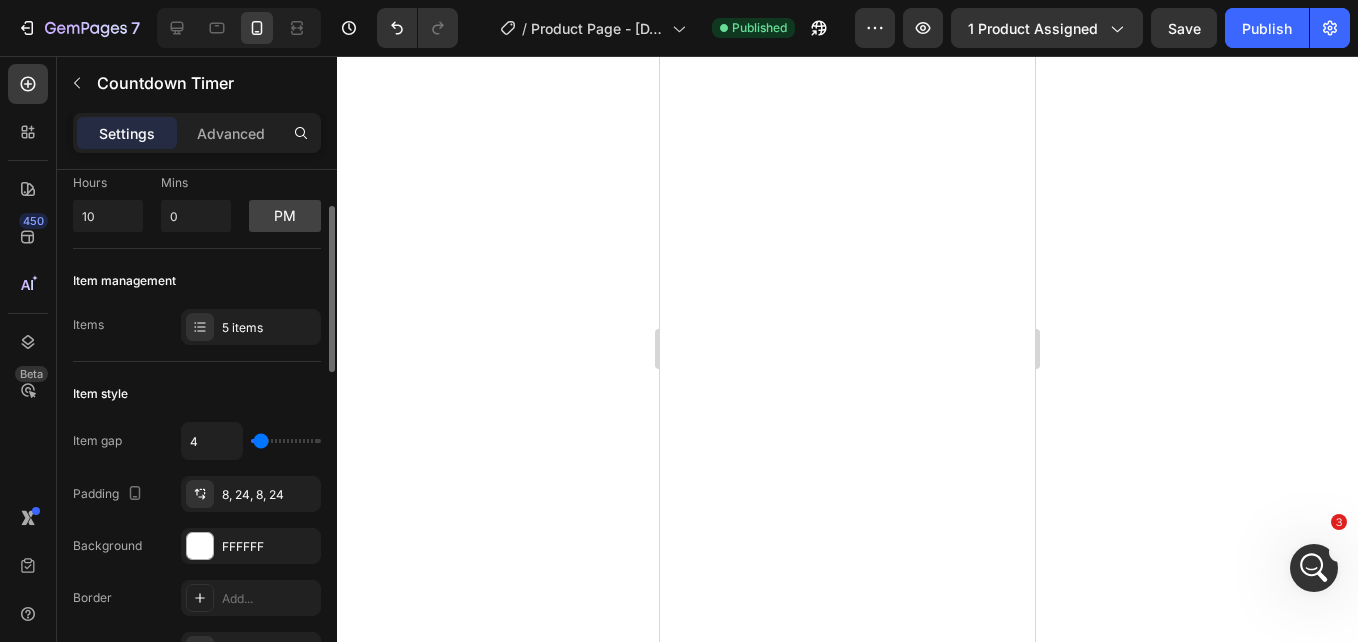 type on "7" 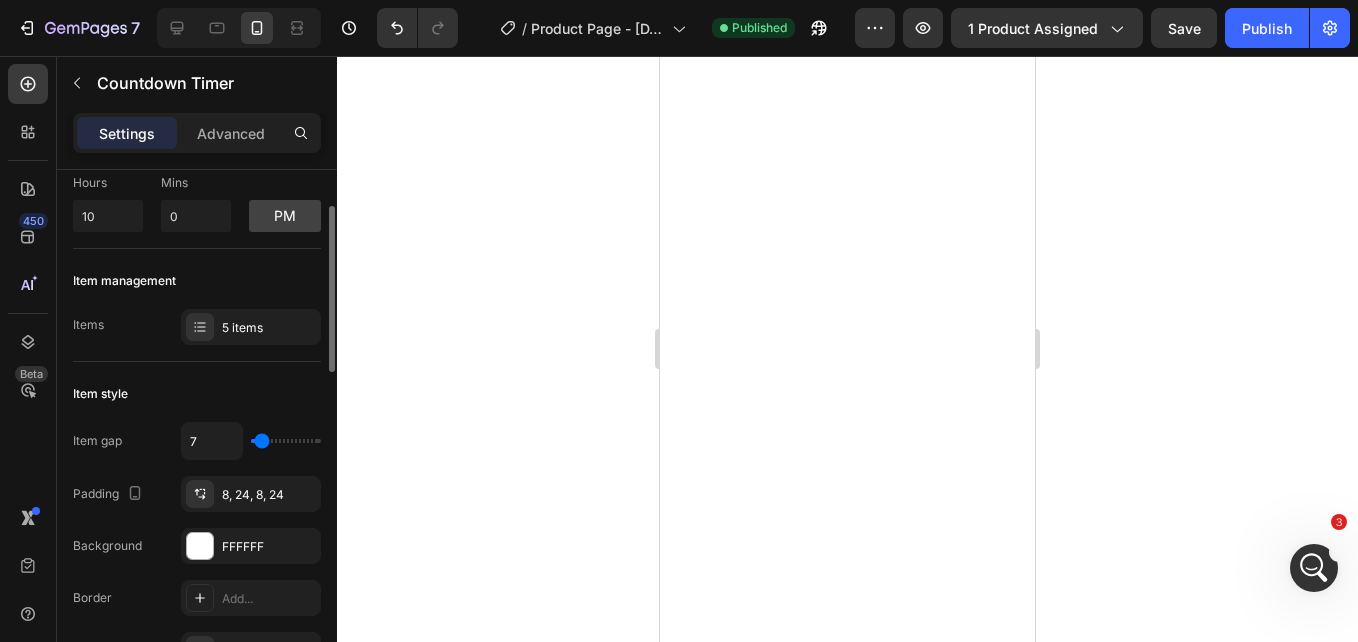 type on "4" 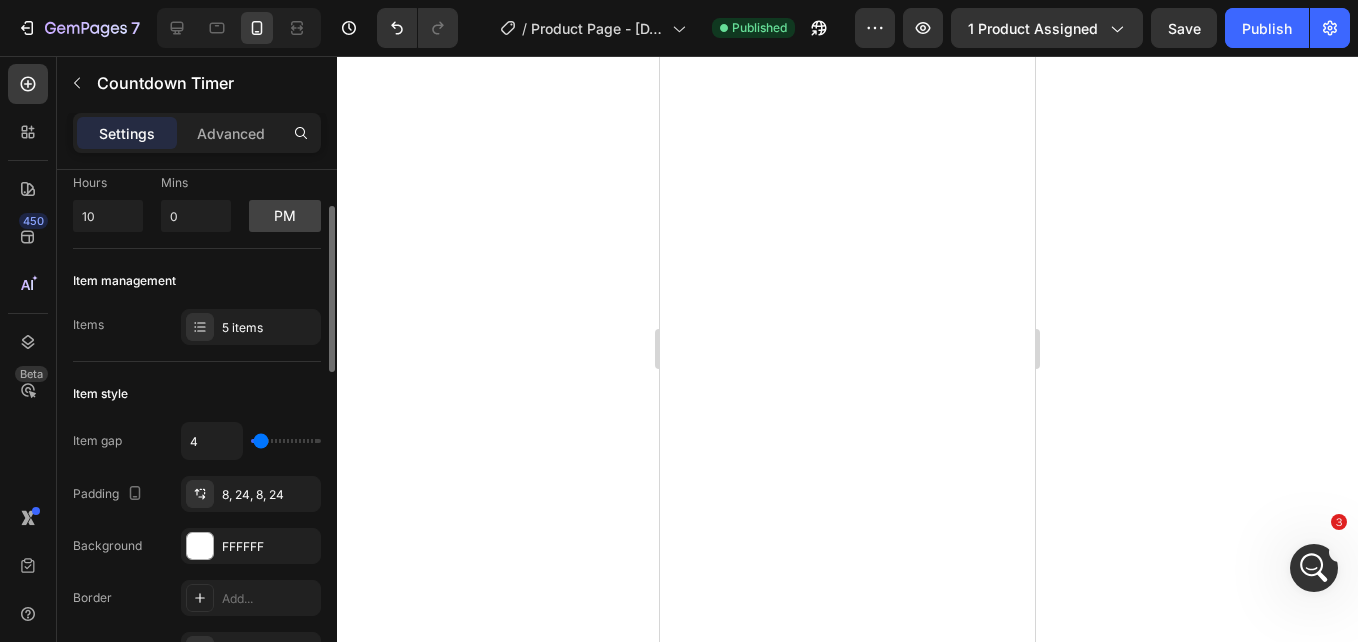 type on "2" 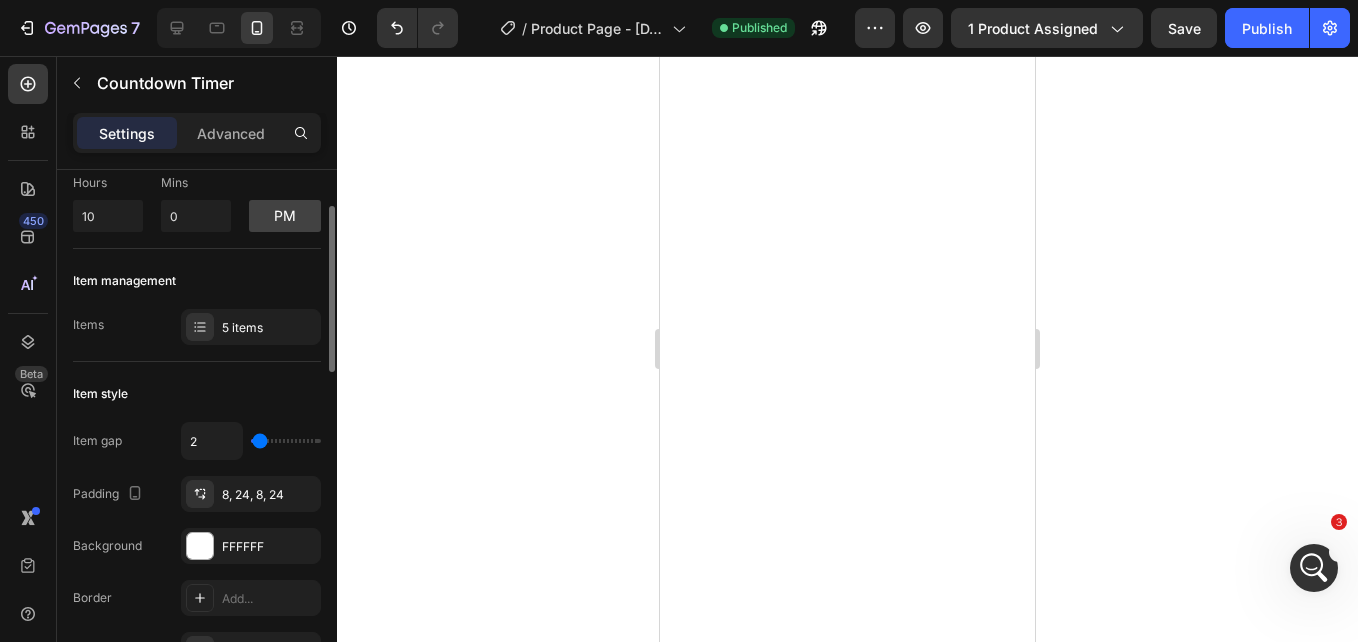 type on "4" 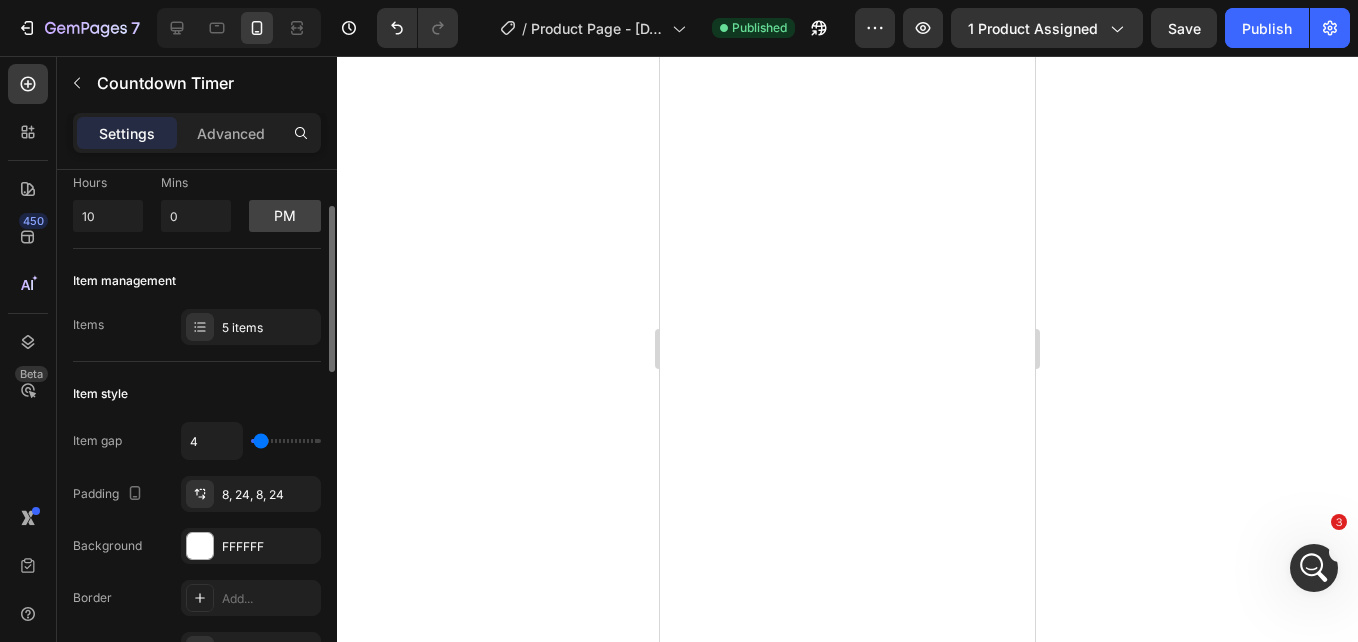type on "7" 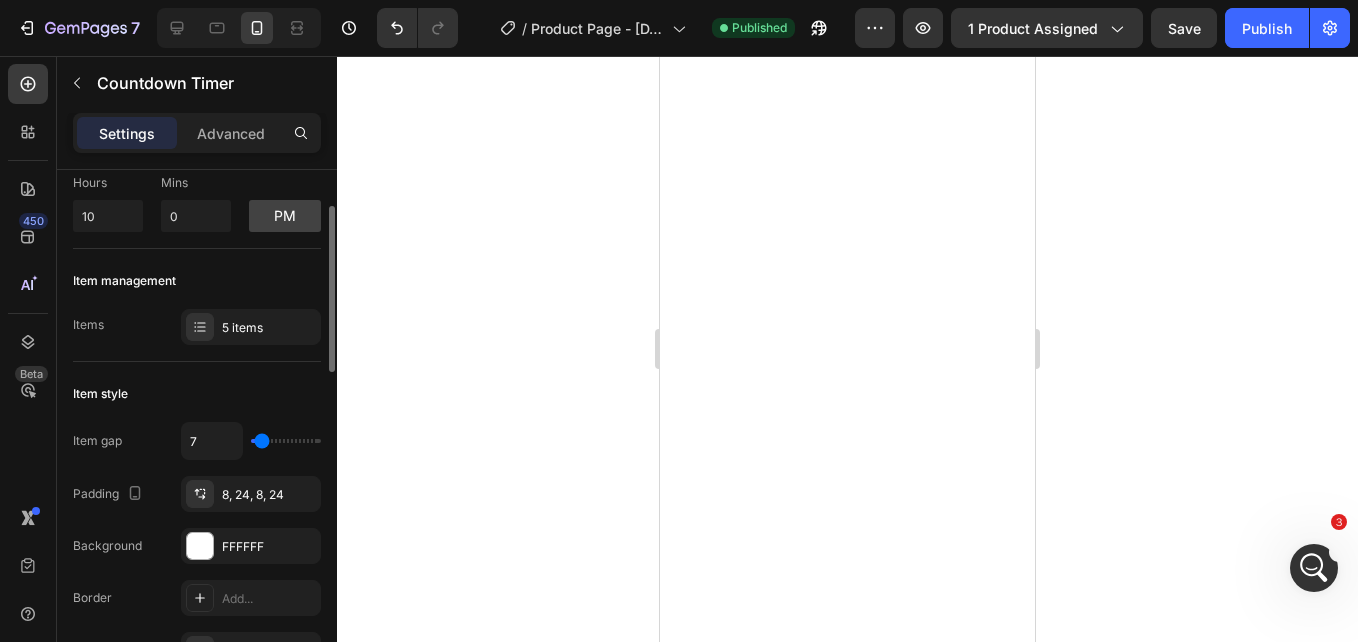 type on "7" 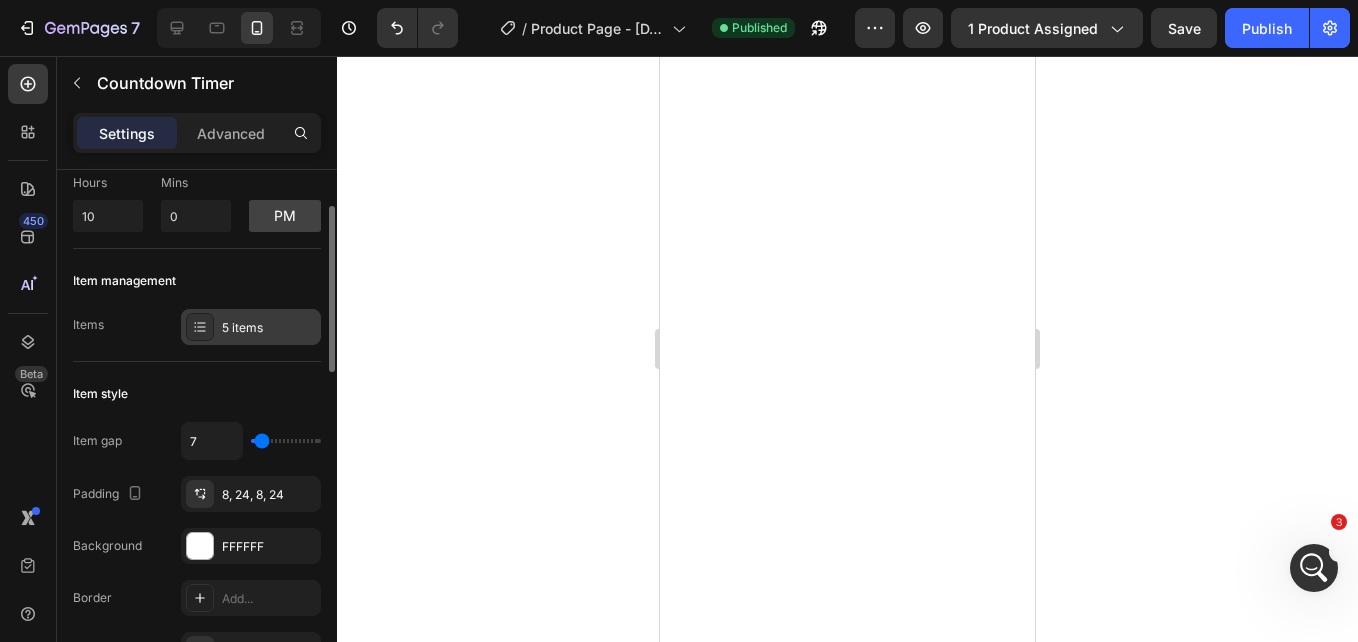click on "5 items" at bounding box center (269, 328) 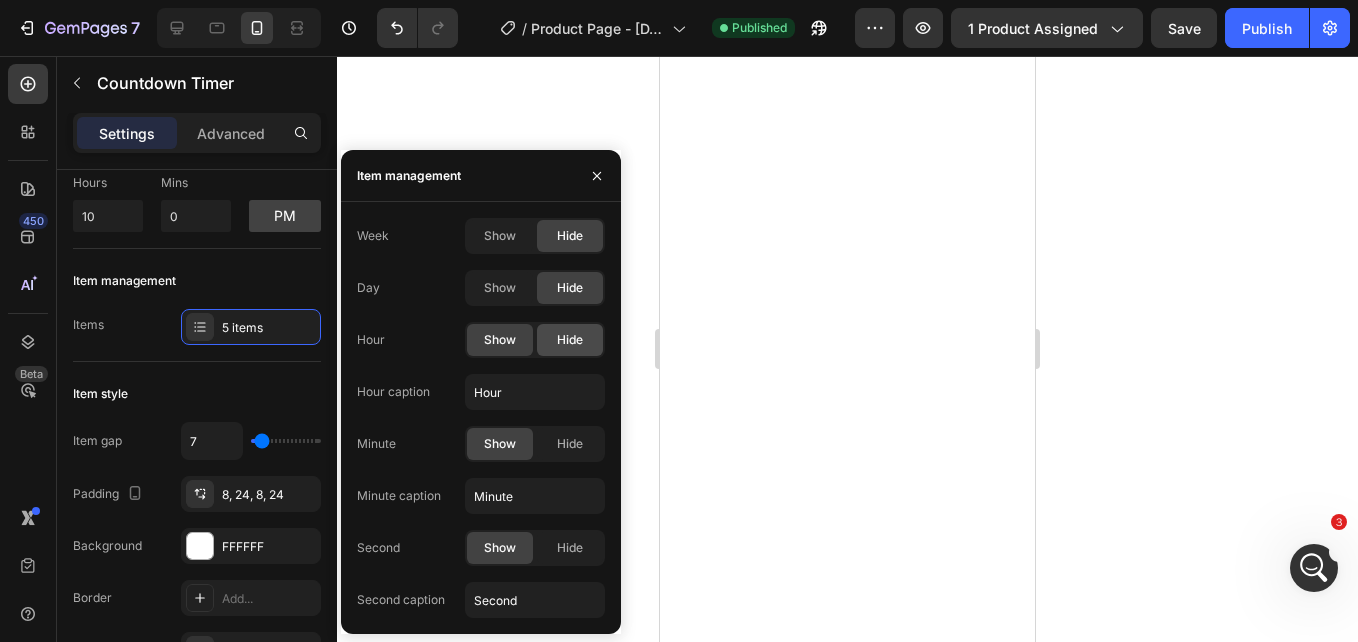 click on "Hide" 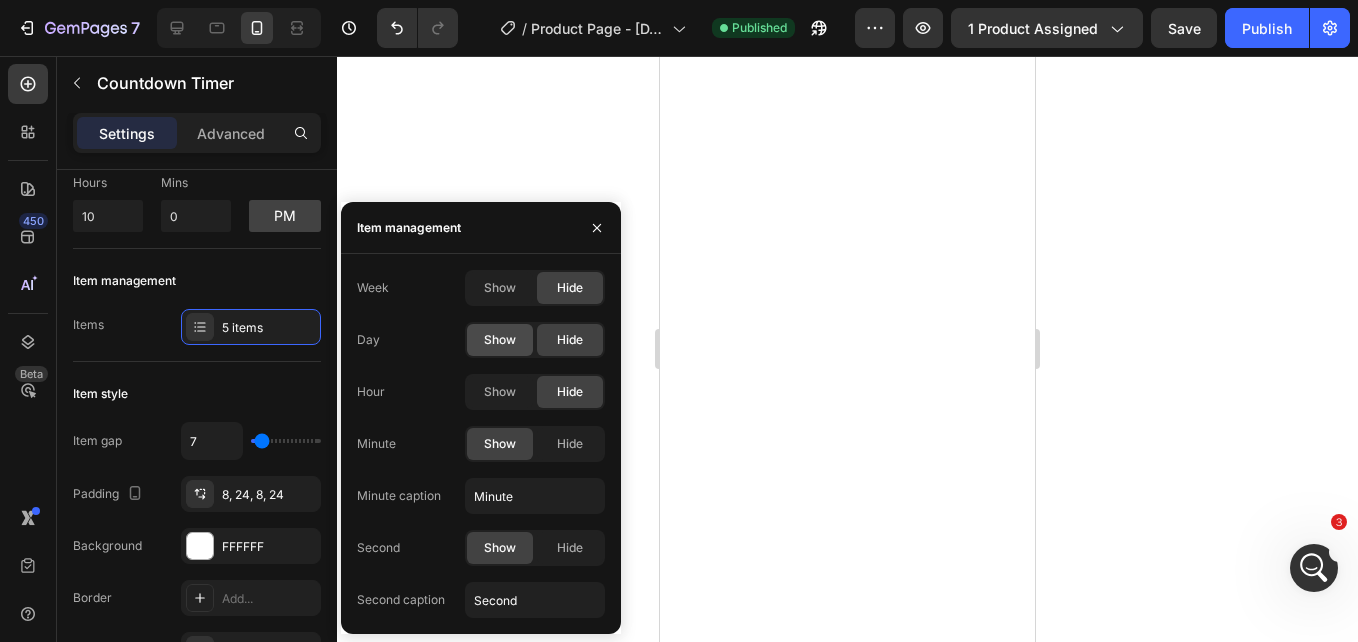 click on "Show" 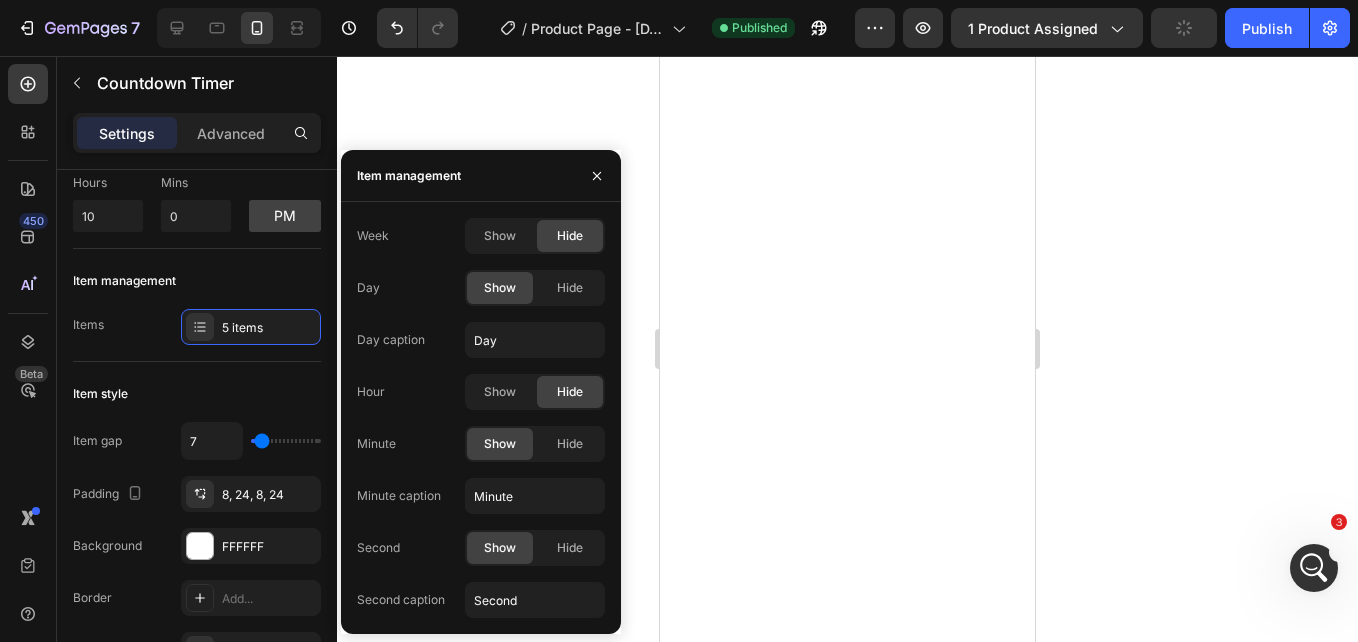 click on "Day caption" at bounding box center (391, 340) 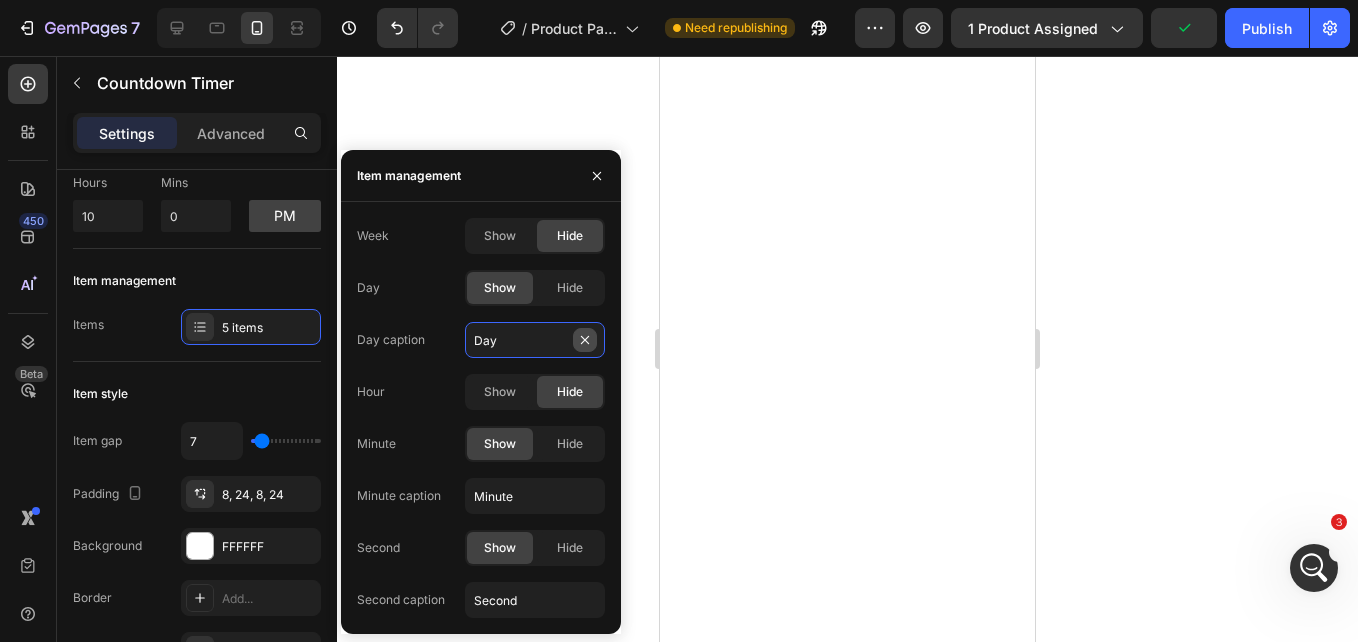 type 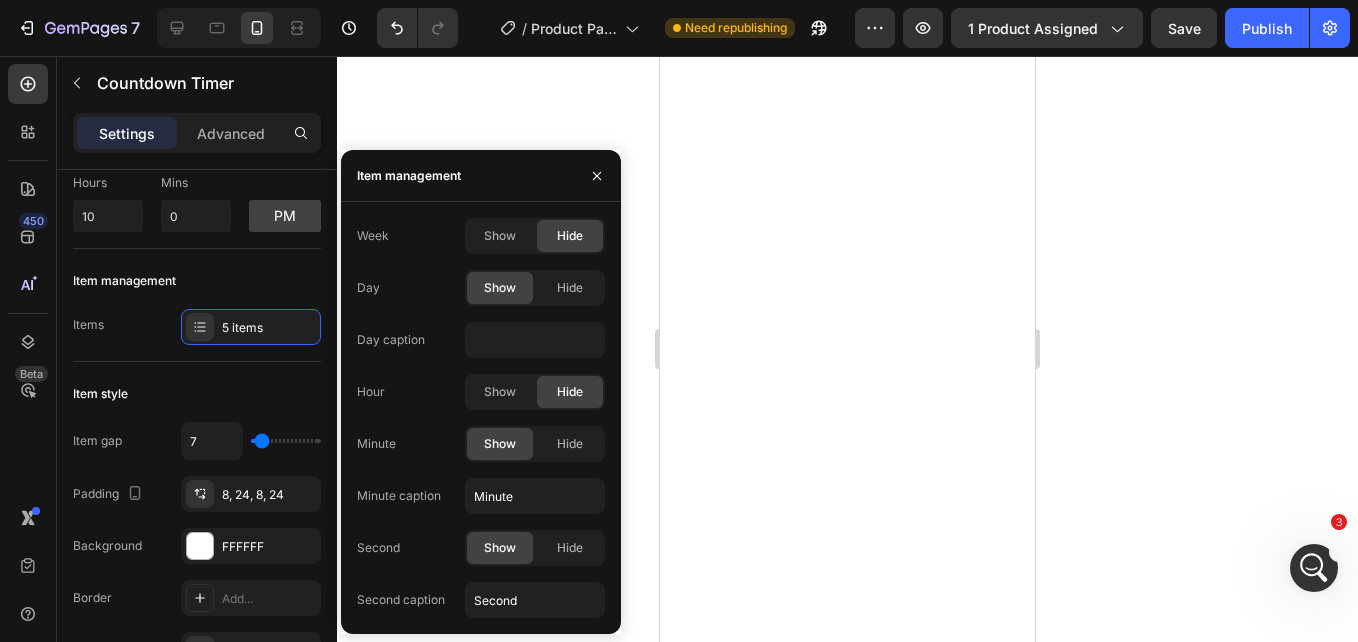 click on "Hour Show Hide" at bounding box center (481, 392) 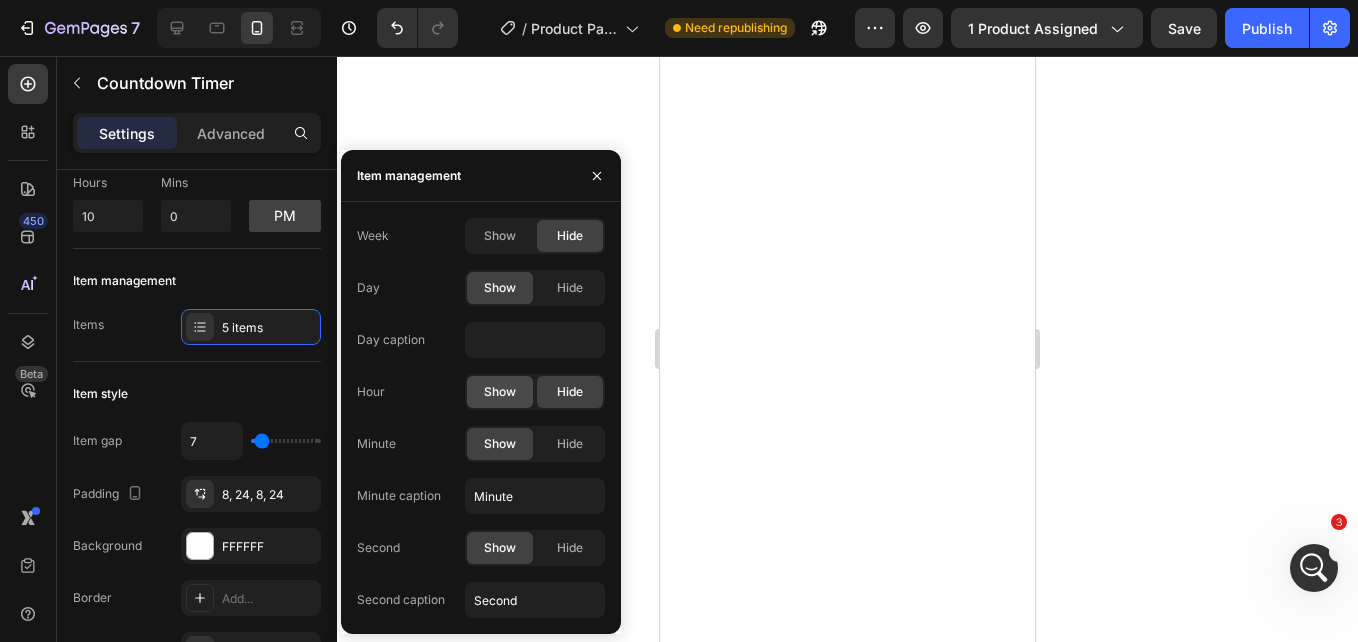click on "Show" 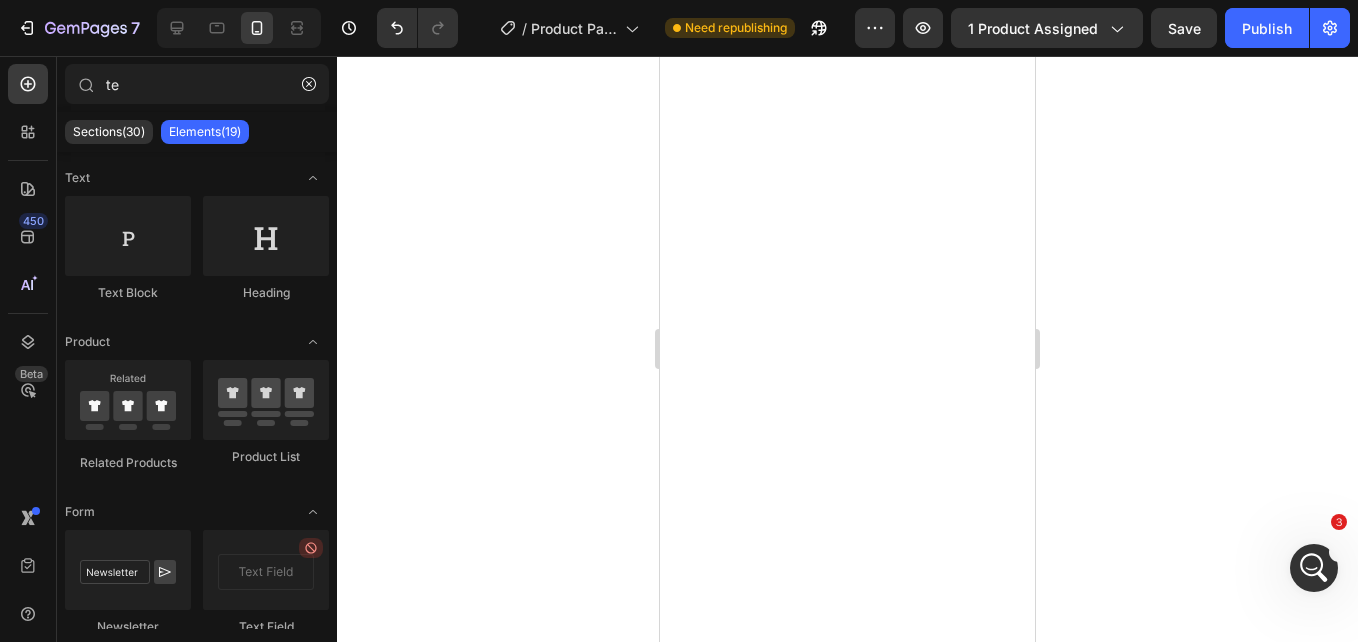 click on "Save" at bounding box center (1184, 28) 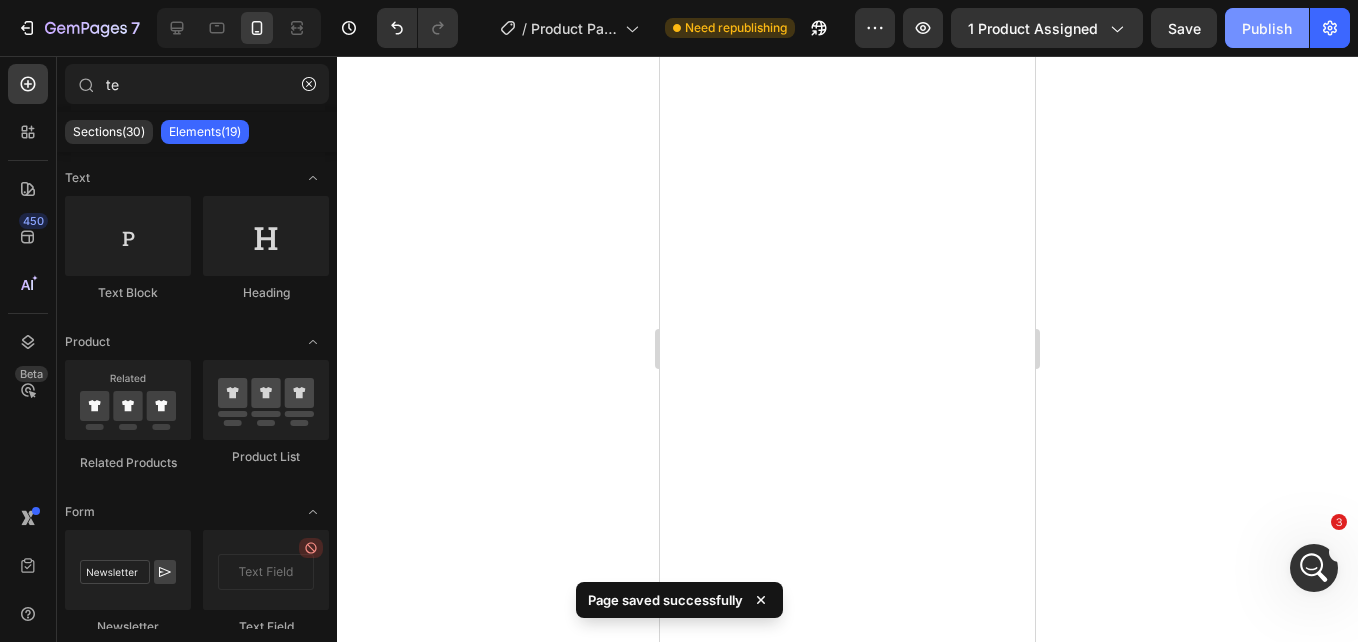 click on "Publish" 